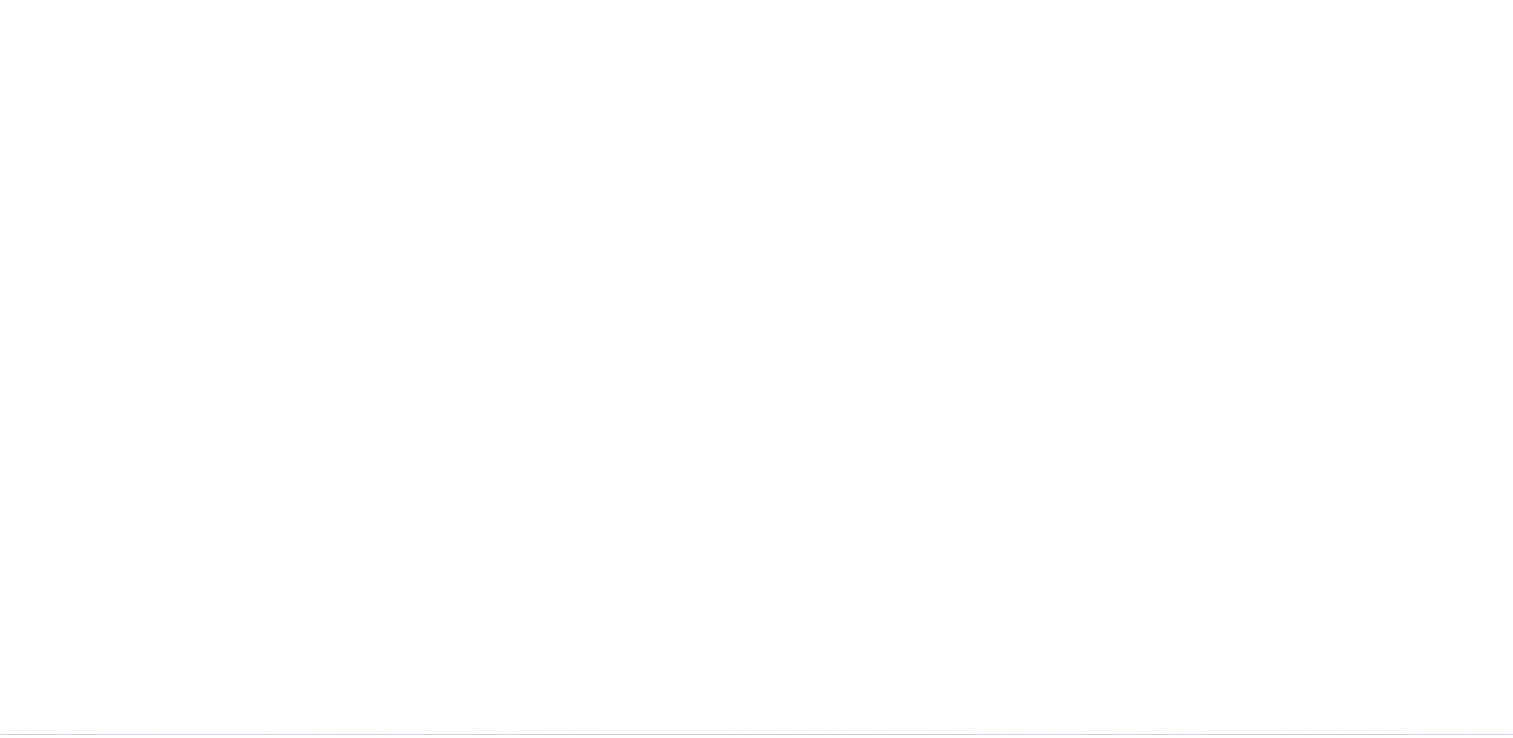 scroll, scrollTop: 0, scrollLeft: 0, axis: both 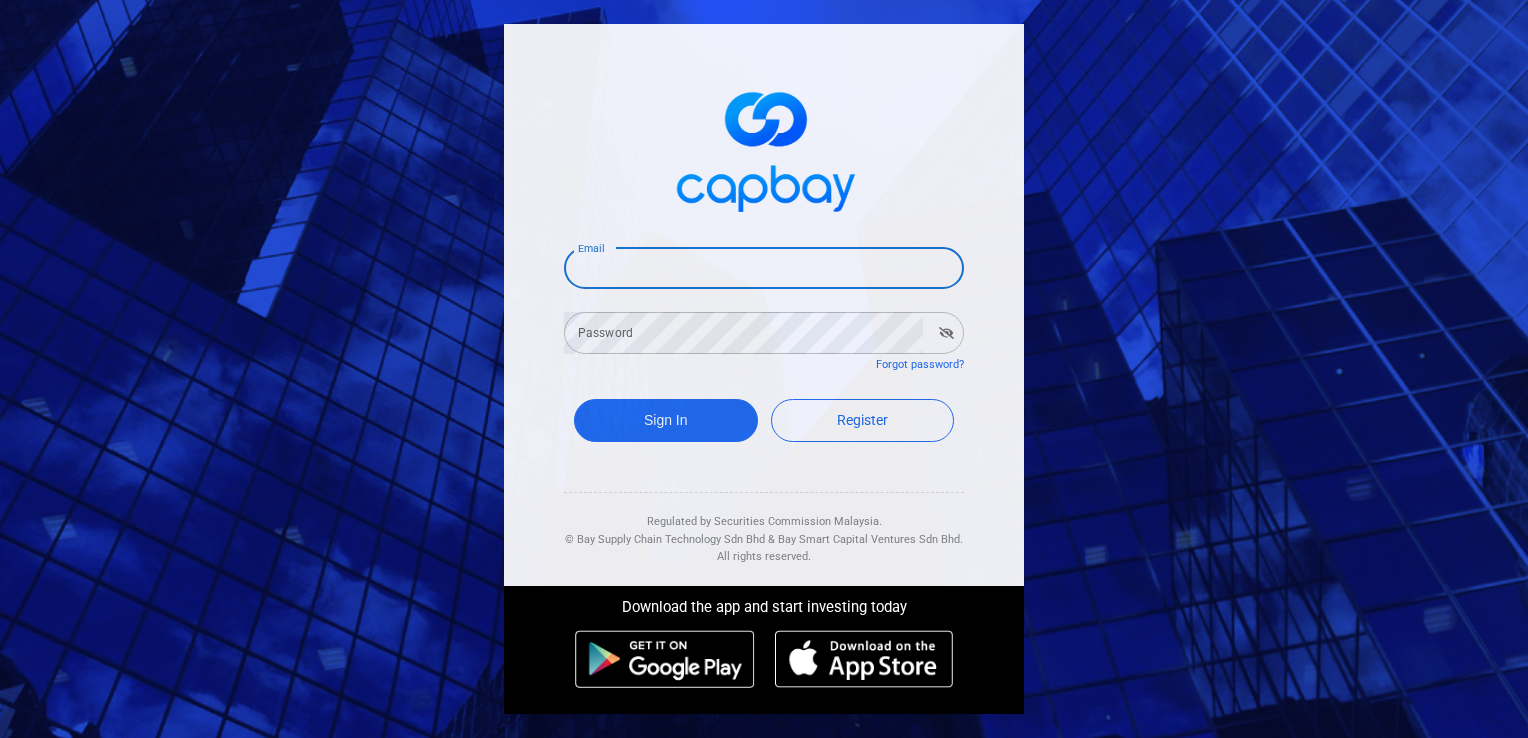click on "Email" at bounding box center [764, 268] 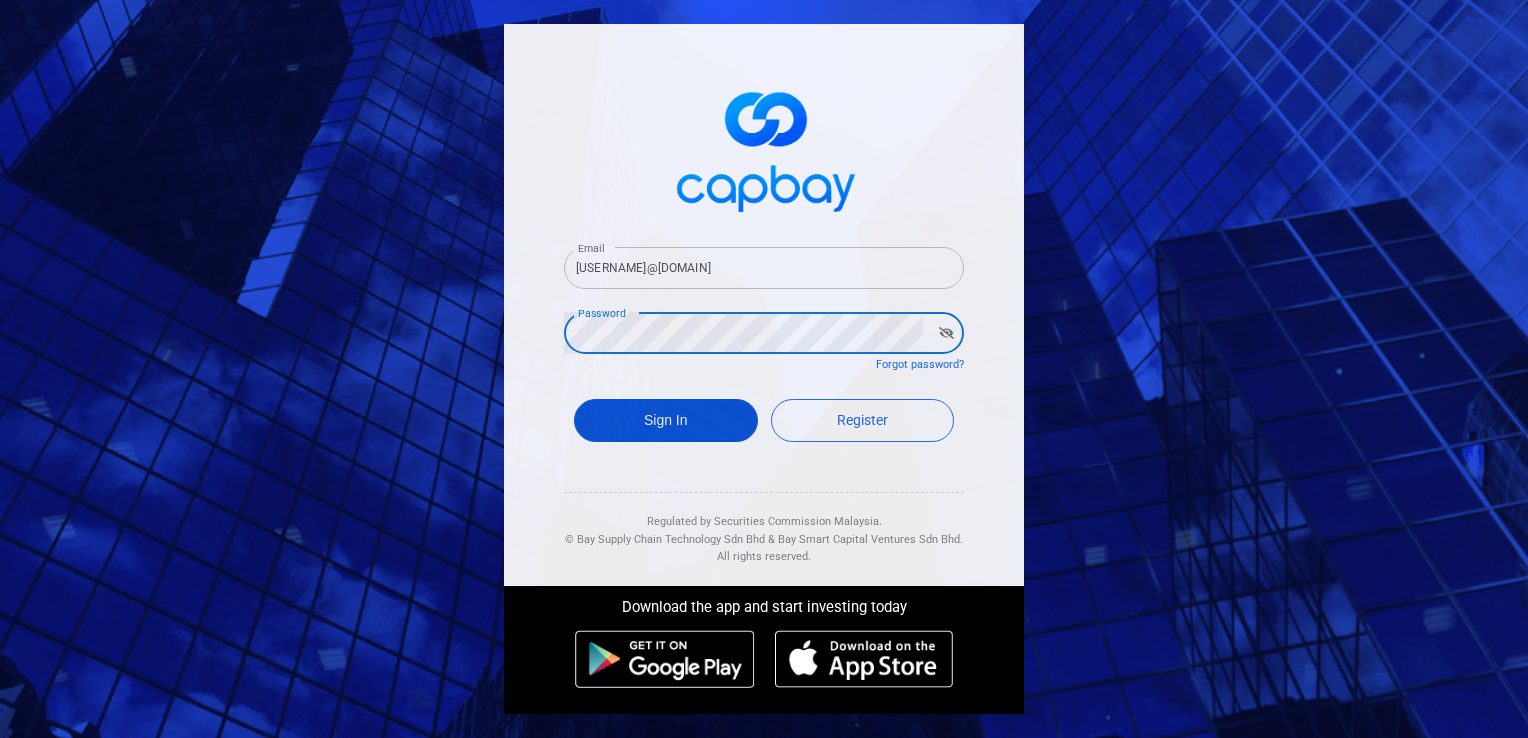 click on "Sign In" at bounding box center (666, 420) 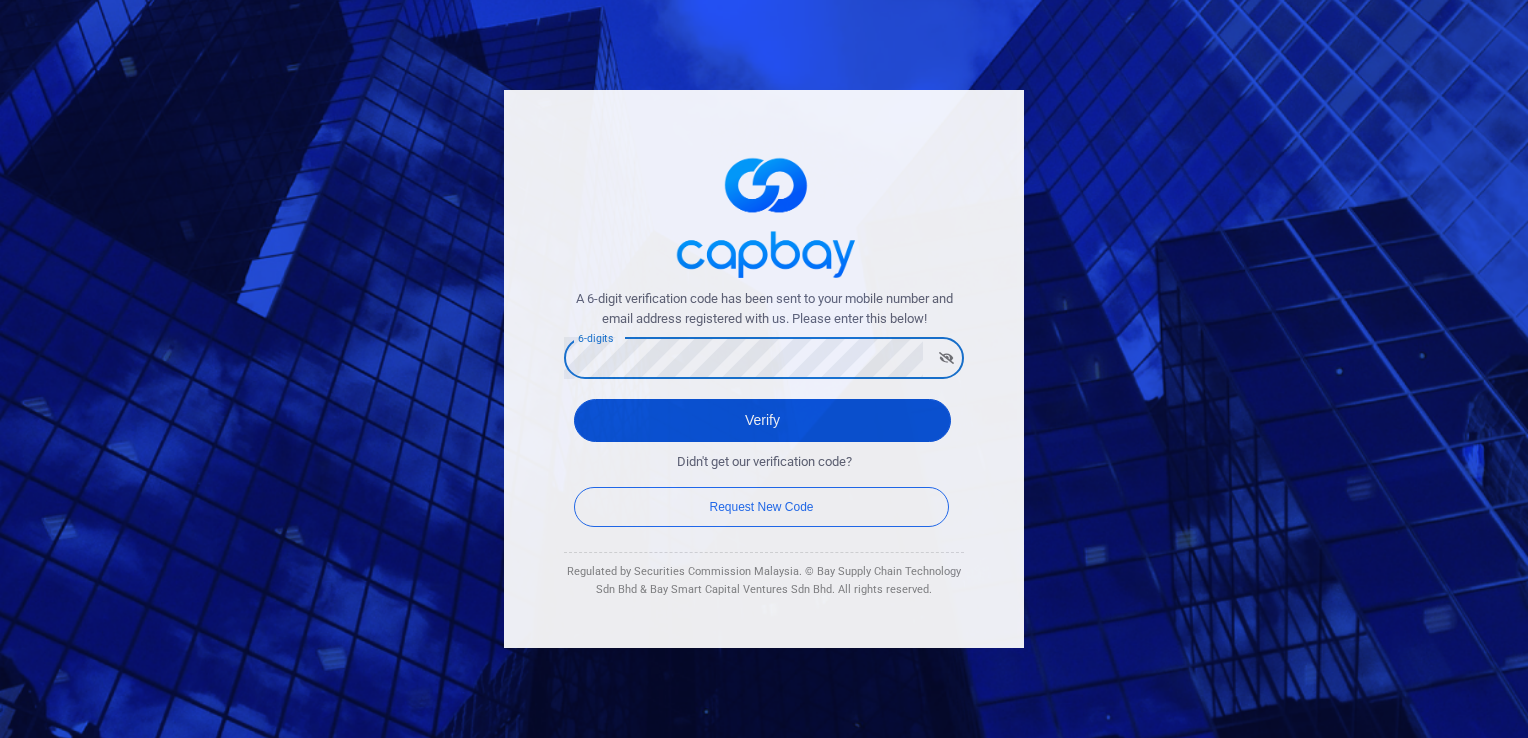 click on "Verify" at bounding box center [762, 420] 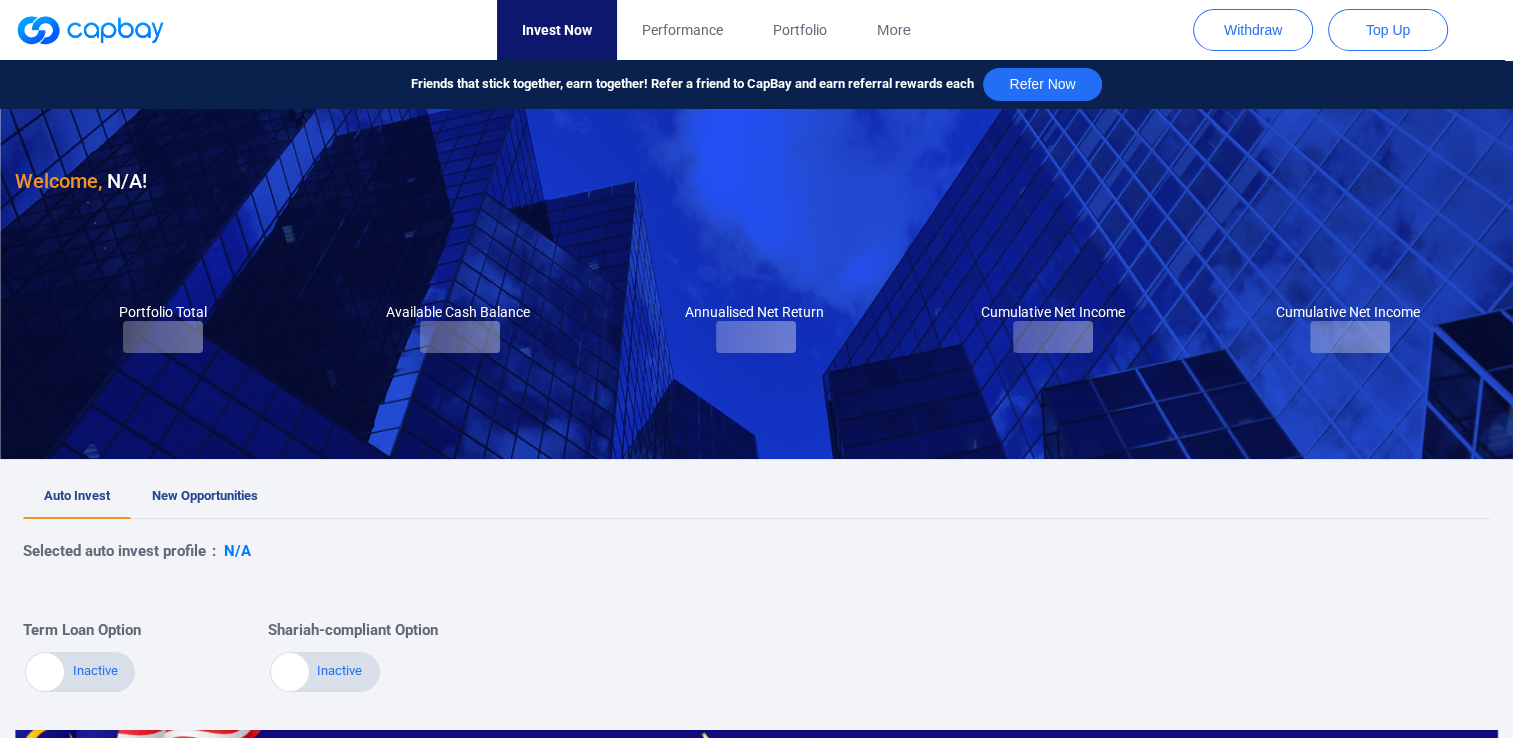 checkbox on "true" 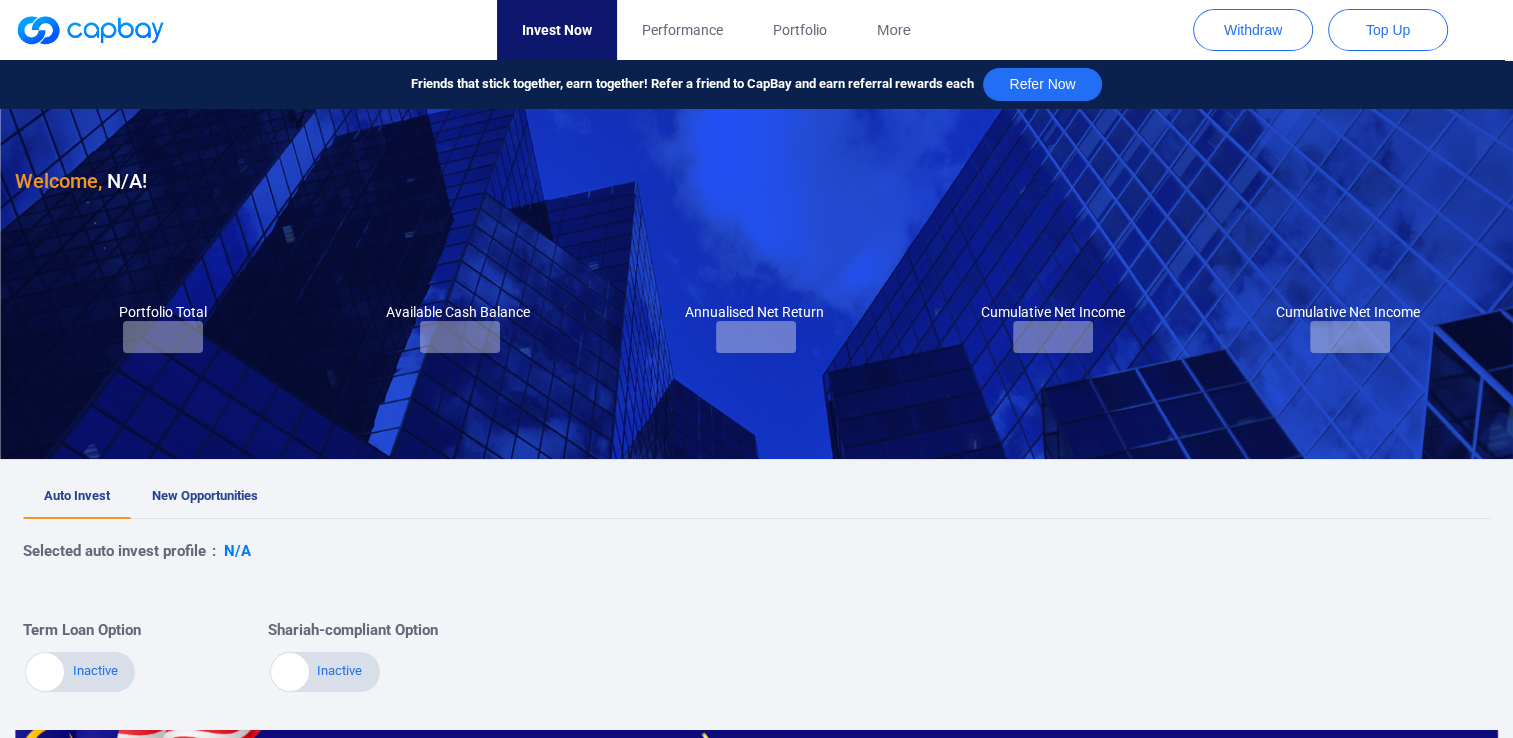 checkbox on "true" 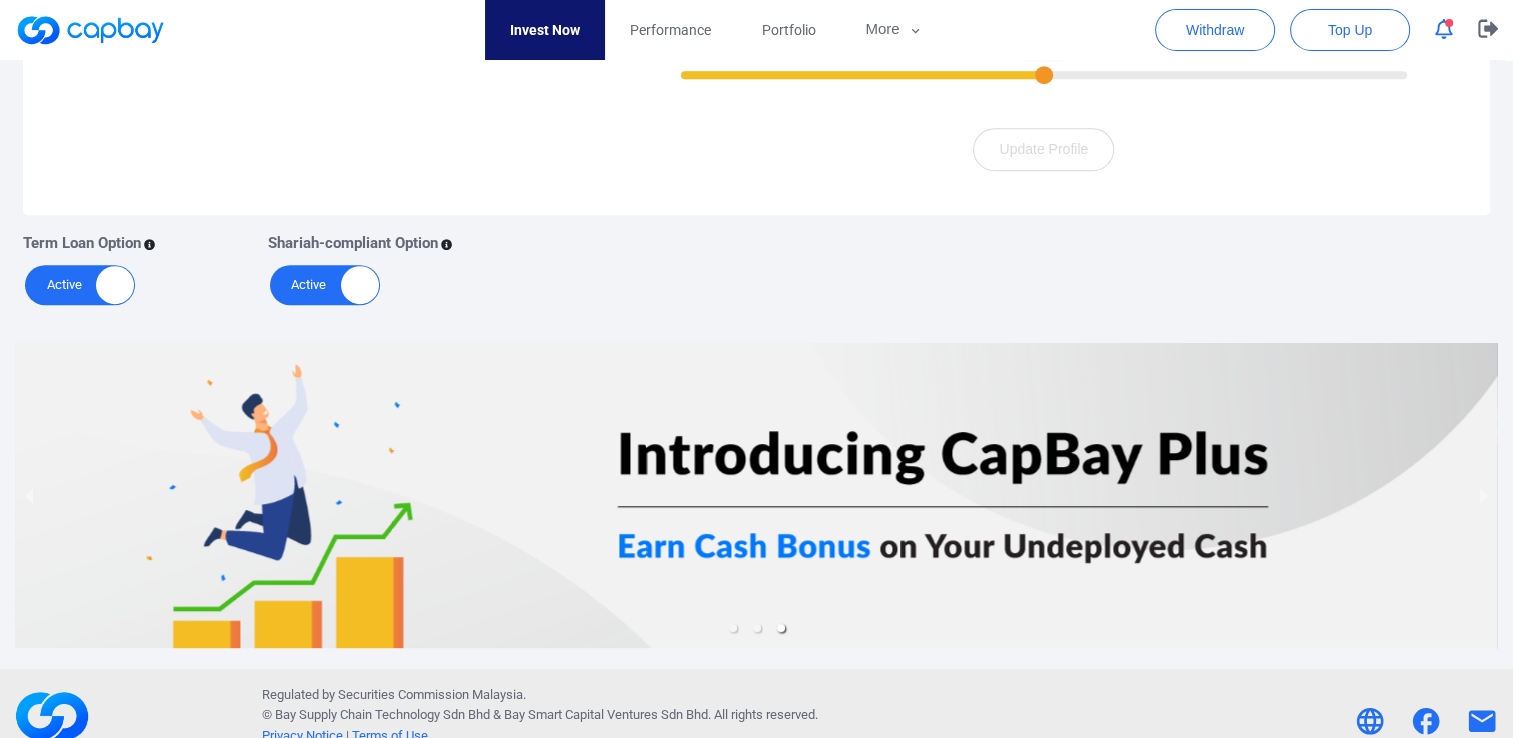 scroll, scrollTop: 918, scrollLeft: 0, axis: vertical 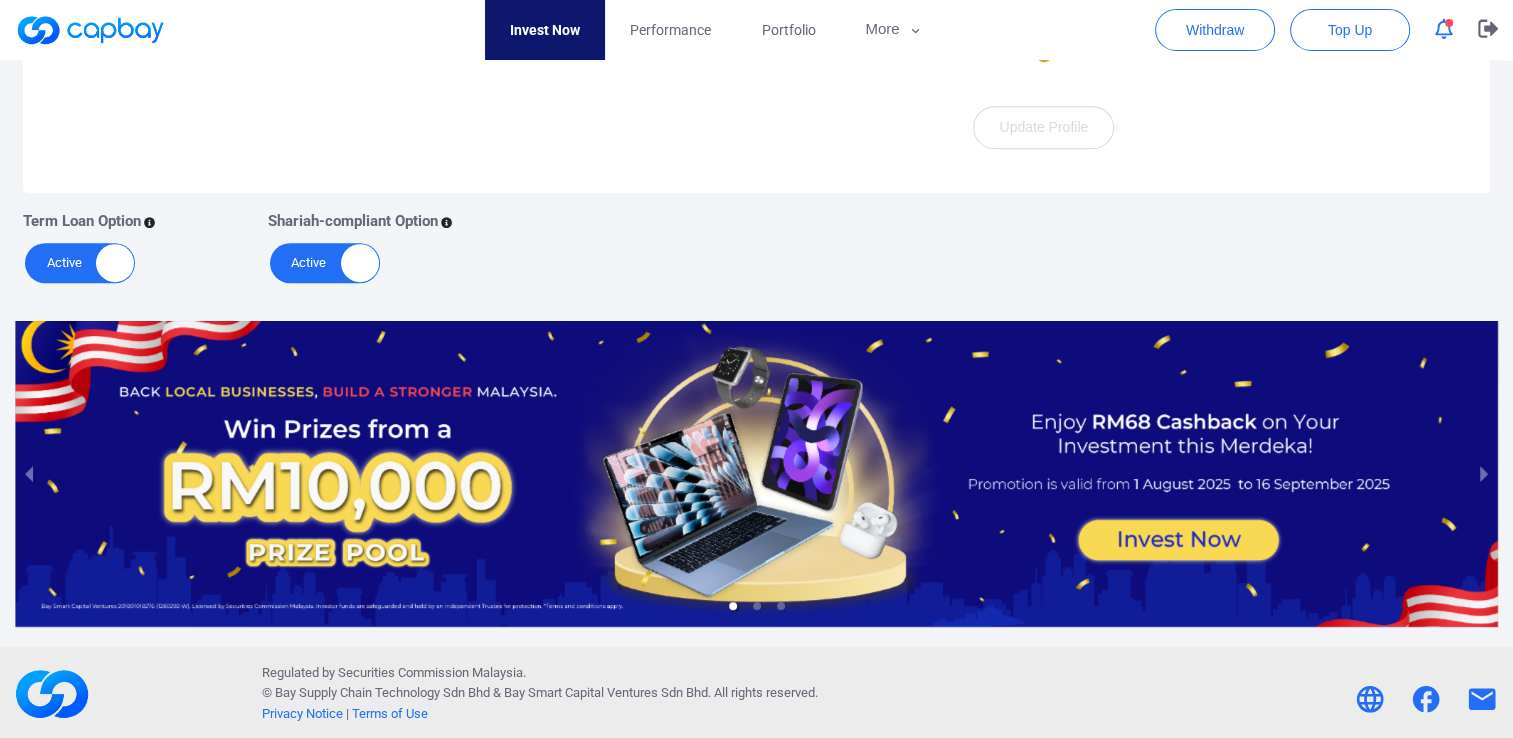 click at bounding box center [756, 474] 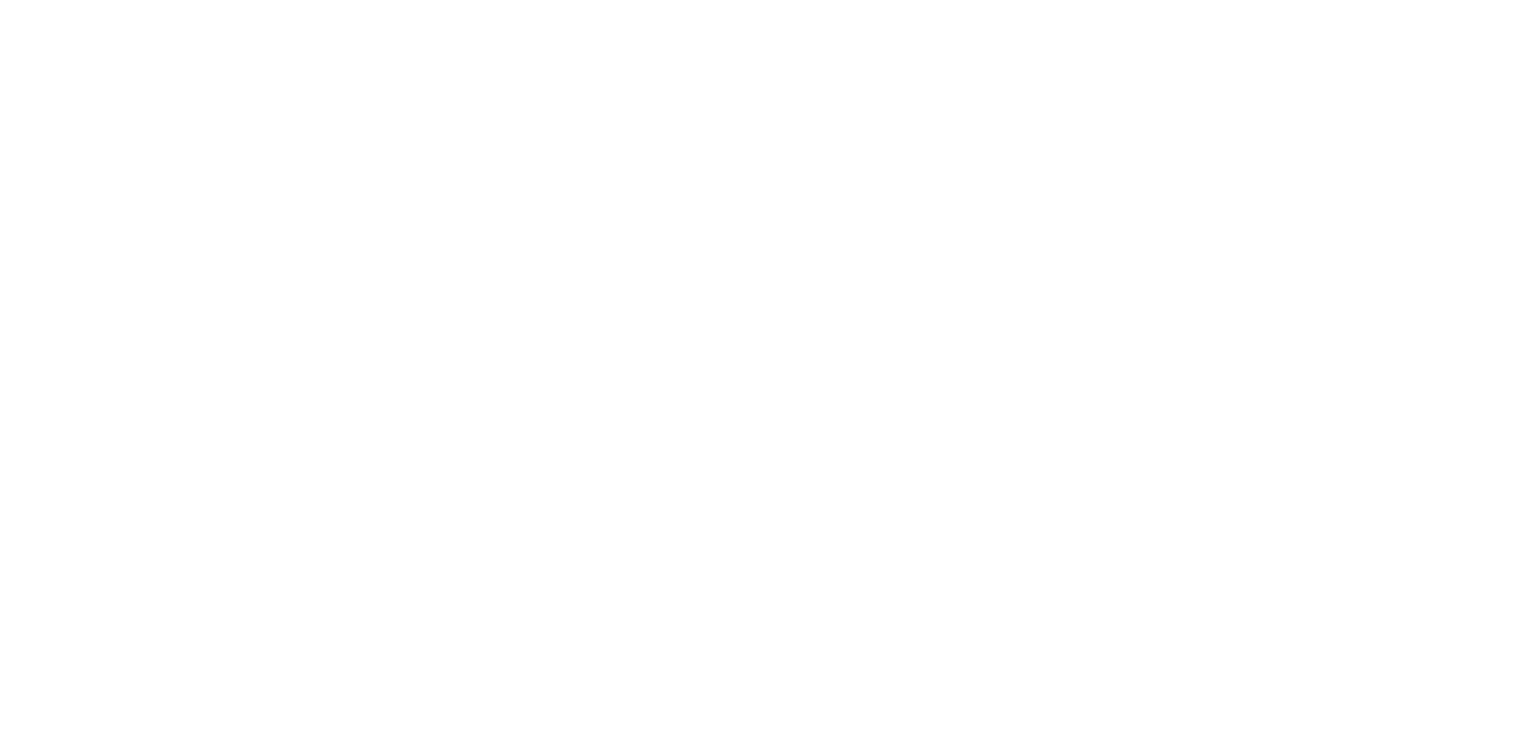 scroll, scrollTop: 0, scrollLeft: 0, axis: both 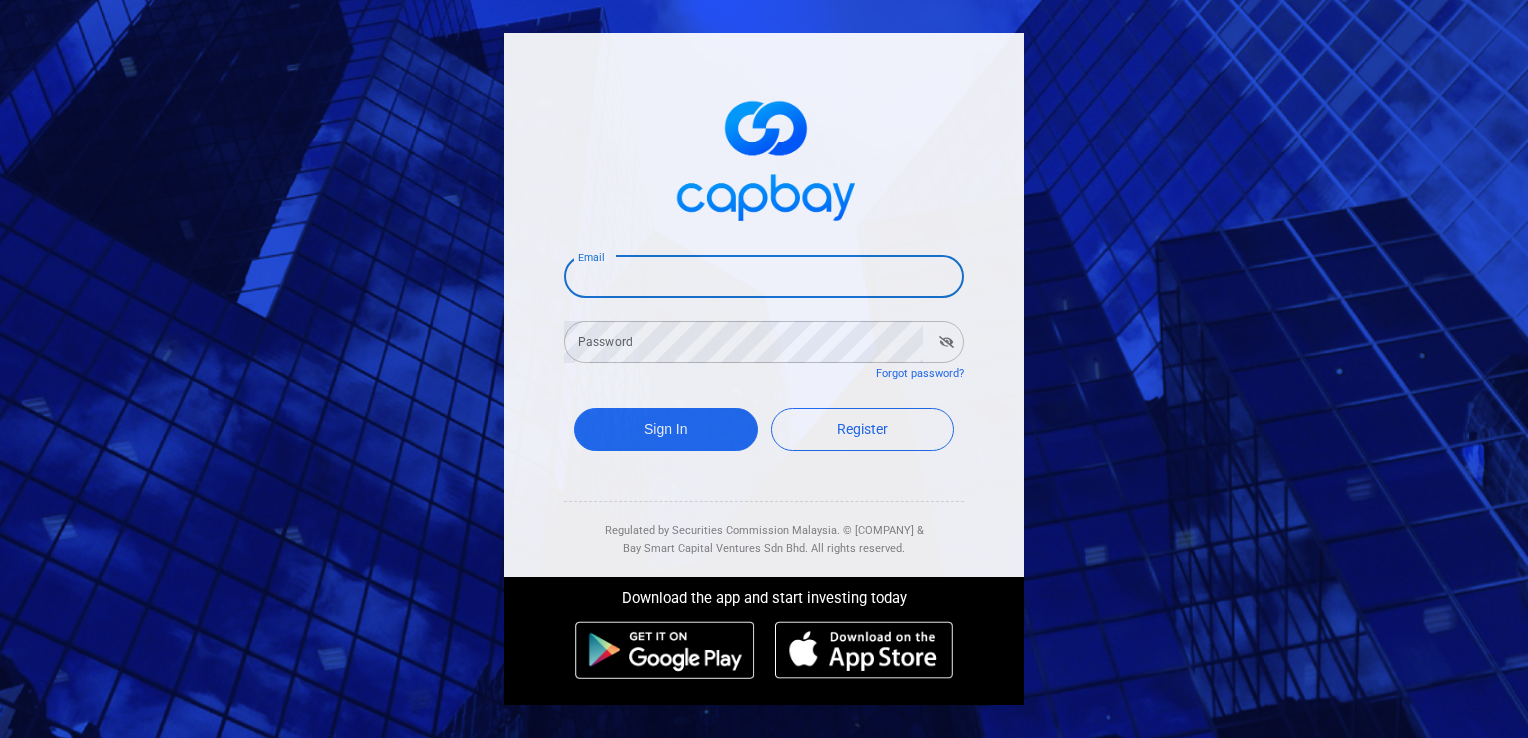 click on "Email" at bounding box center [764, 277] 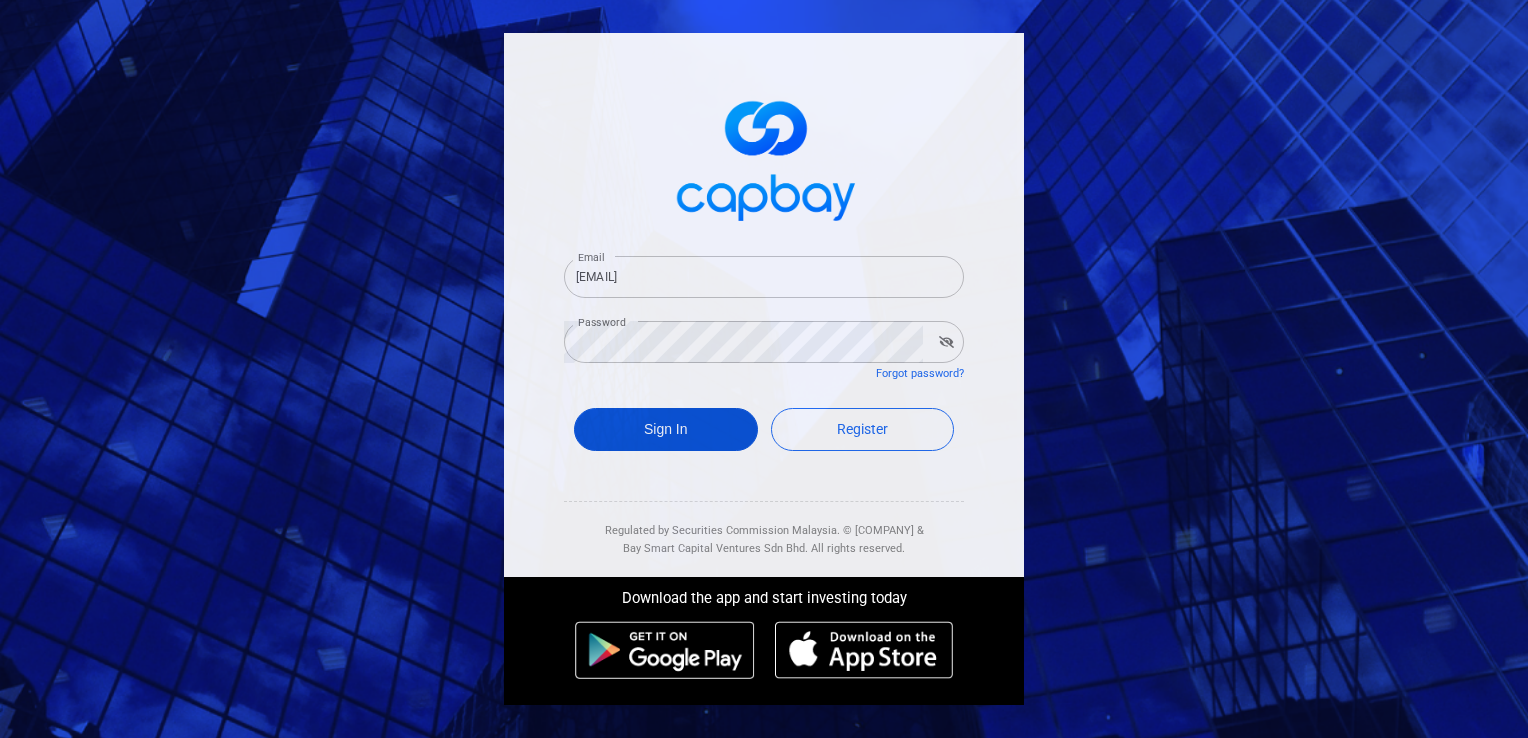 click on "Sign In" at bounding box center [666, 429] 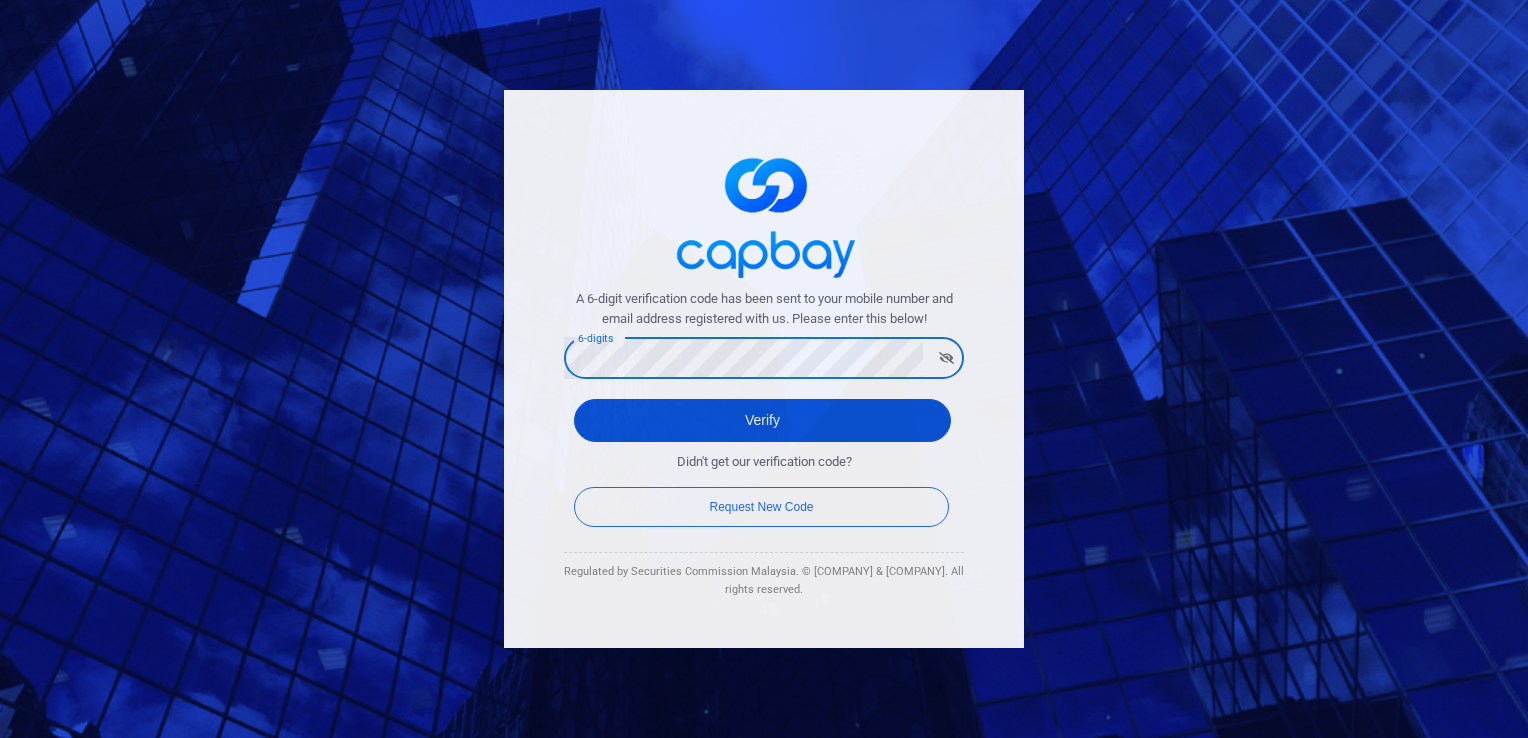 click on "Verify" at bounding box center [762, 420] 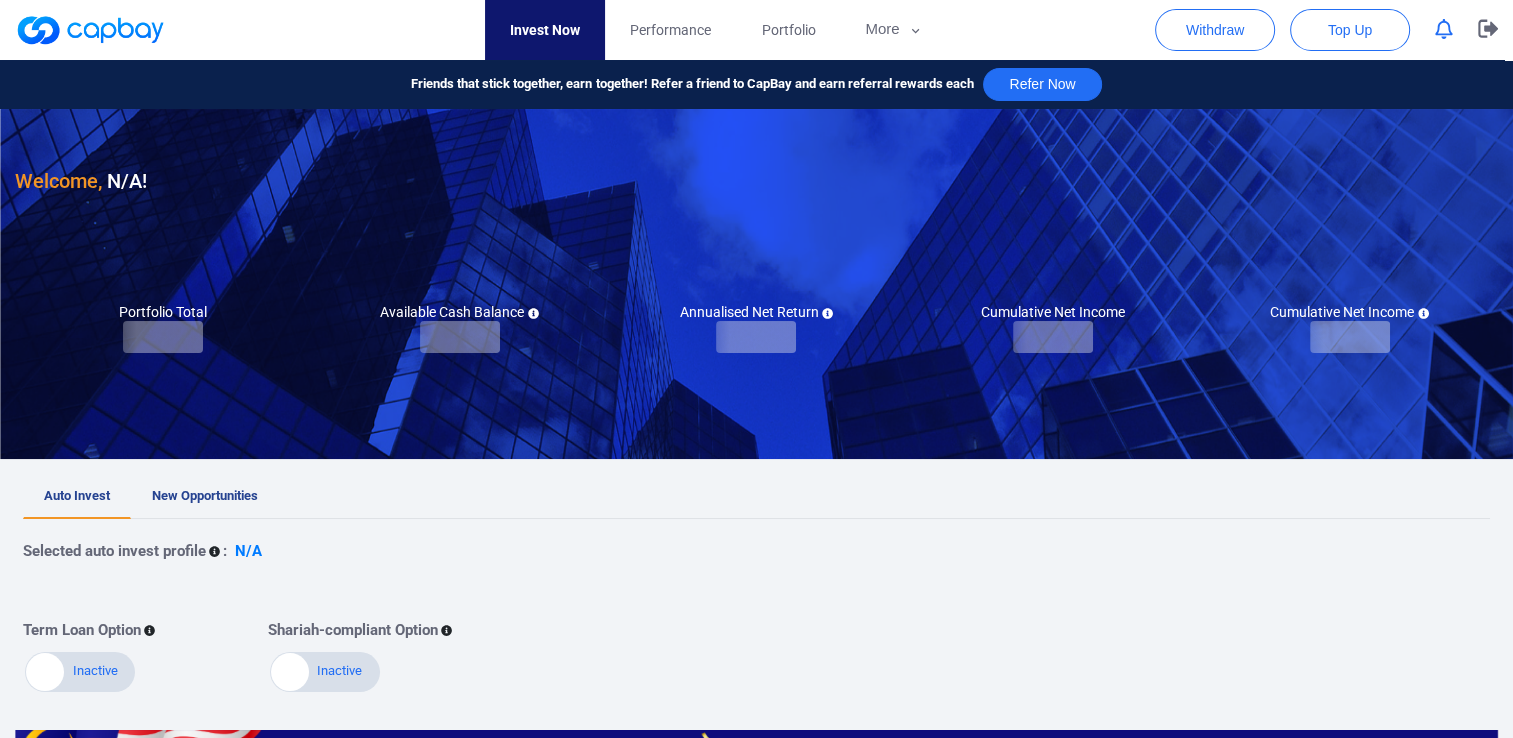 checkbox on "true" 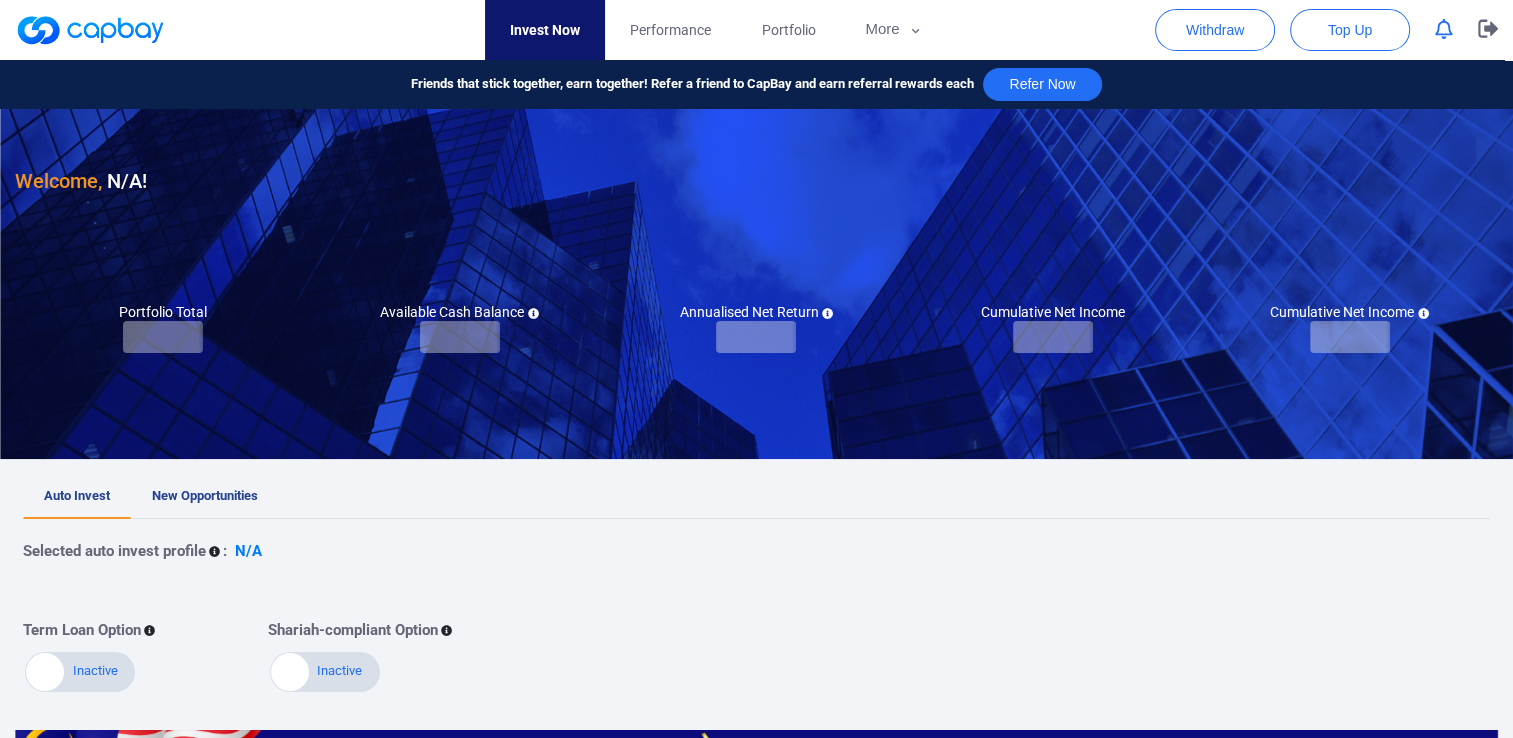 checkbox on "true" 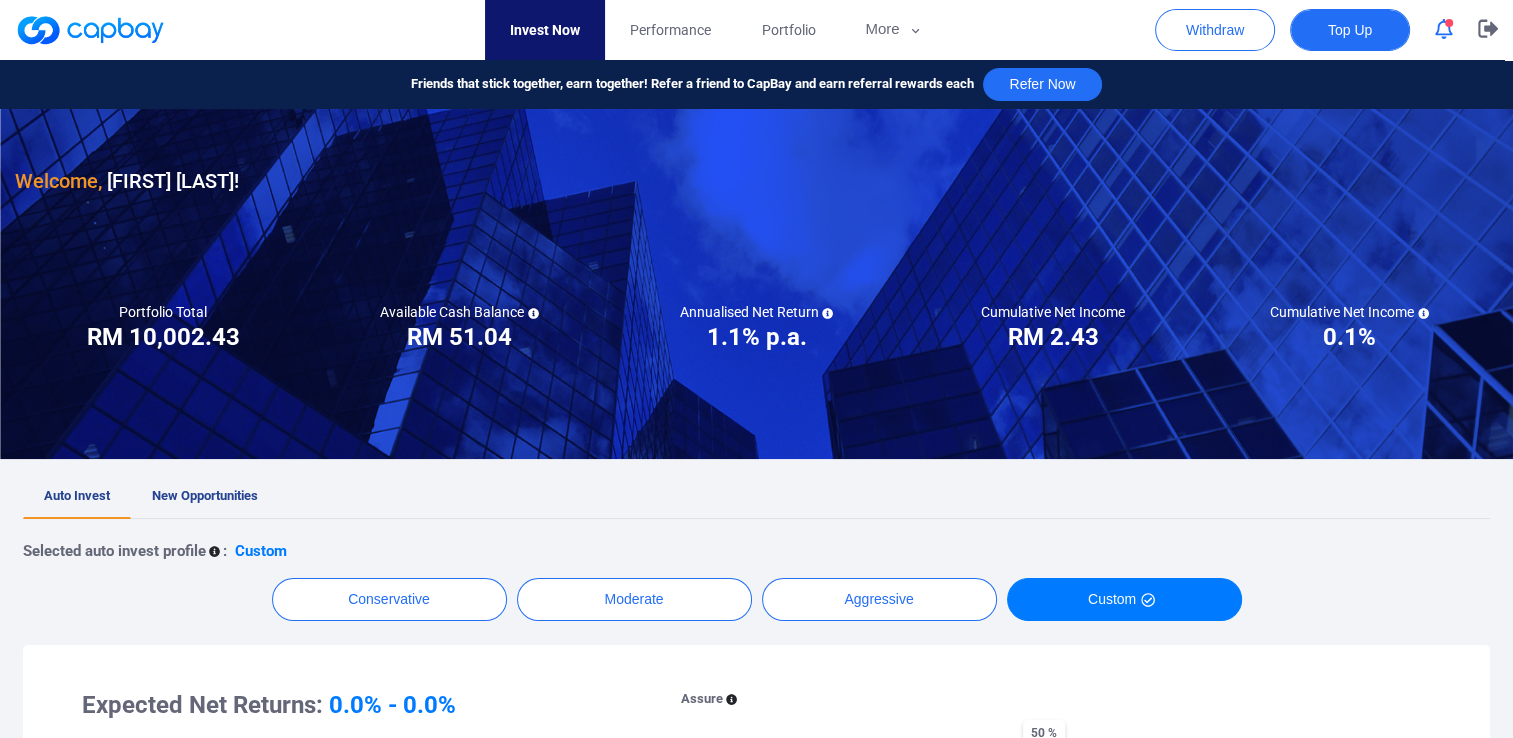 click on "Top Up" at bounding box center [1350, 30] 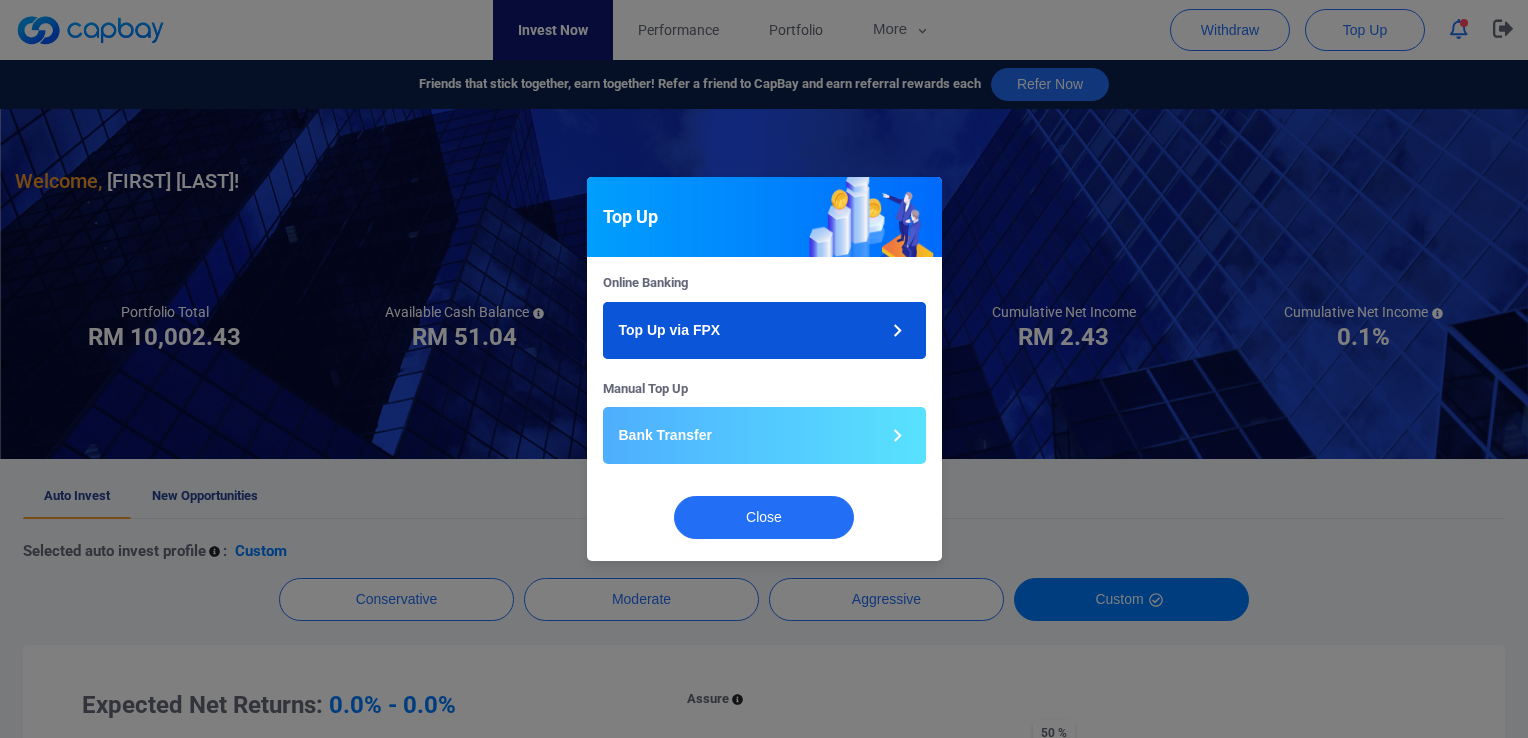 click on "Top Up via FPX" at bounding box center [764, 330] 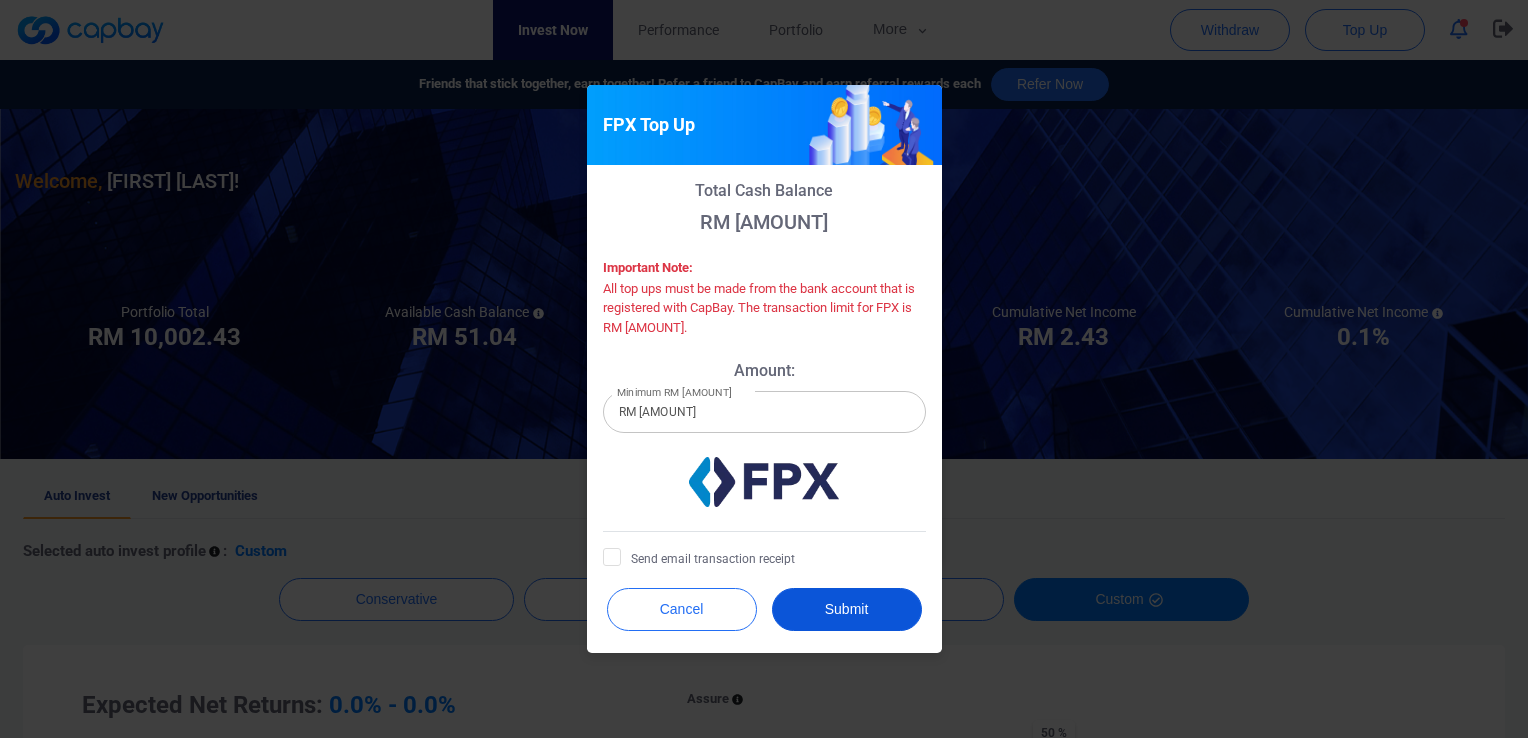 click on "Submit" at bounding box center [847, 609] 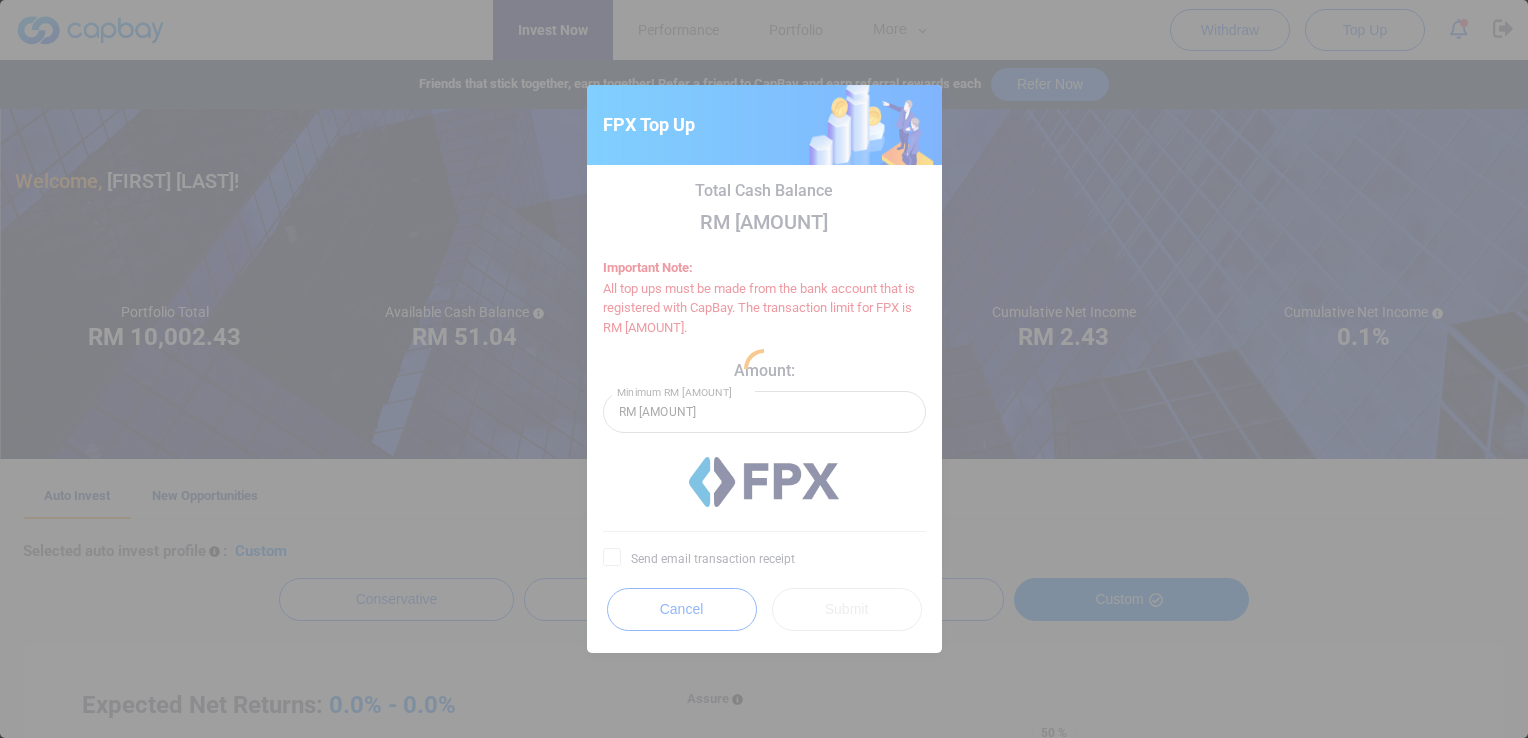 click at bounding box center (764, 369) 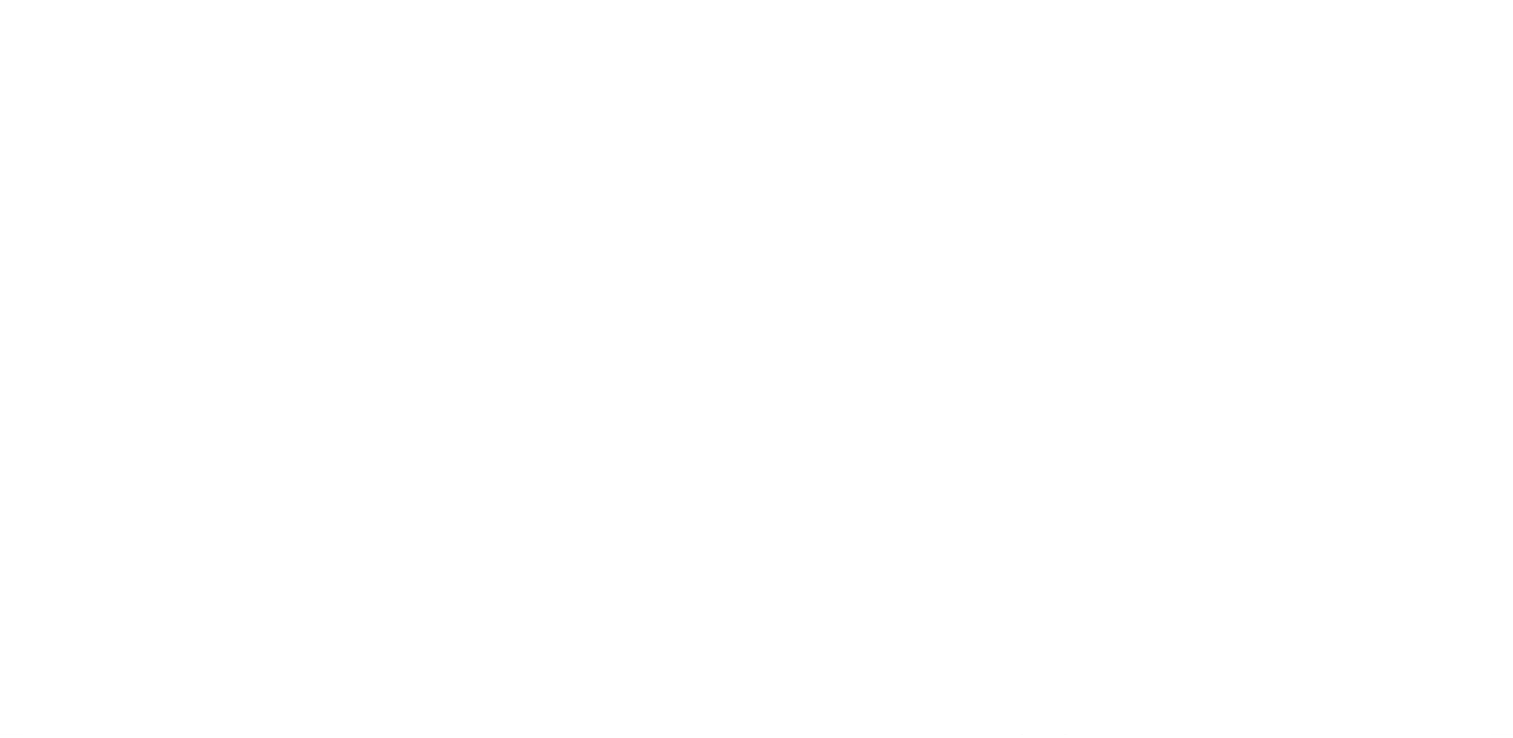 scroll, scrollTop: 0, scrollLeft: 0, axis: both 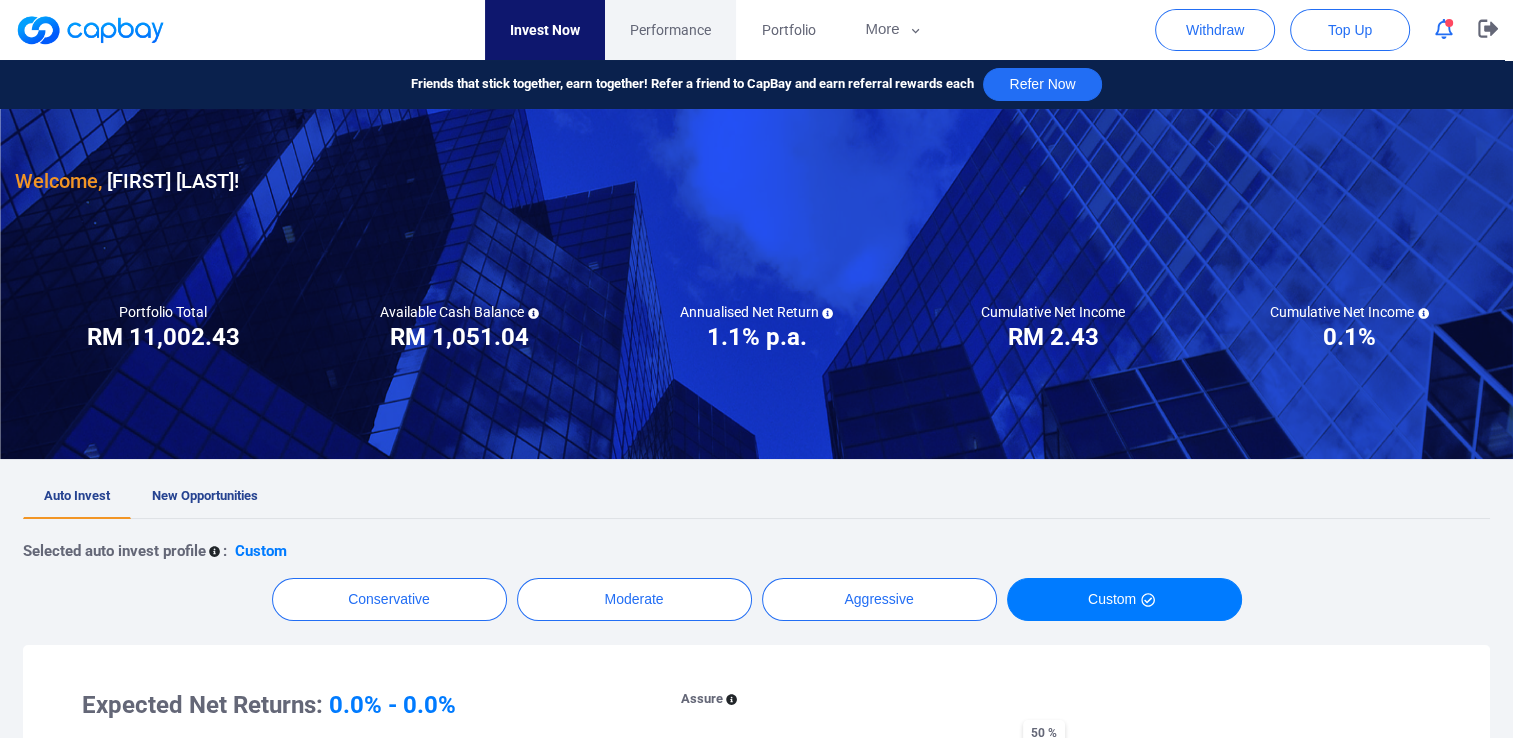 click on "Performance" at bounding box center [670, 30] 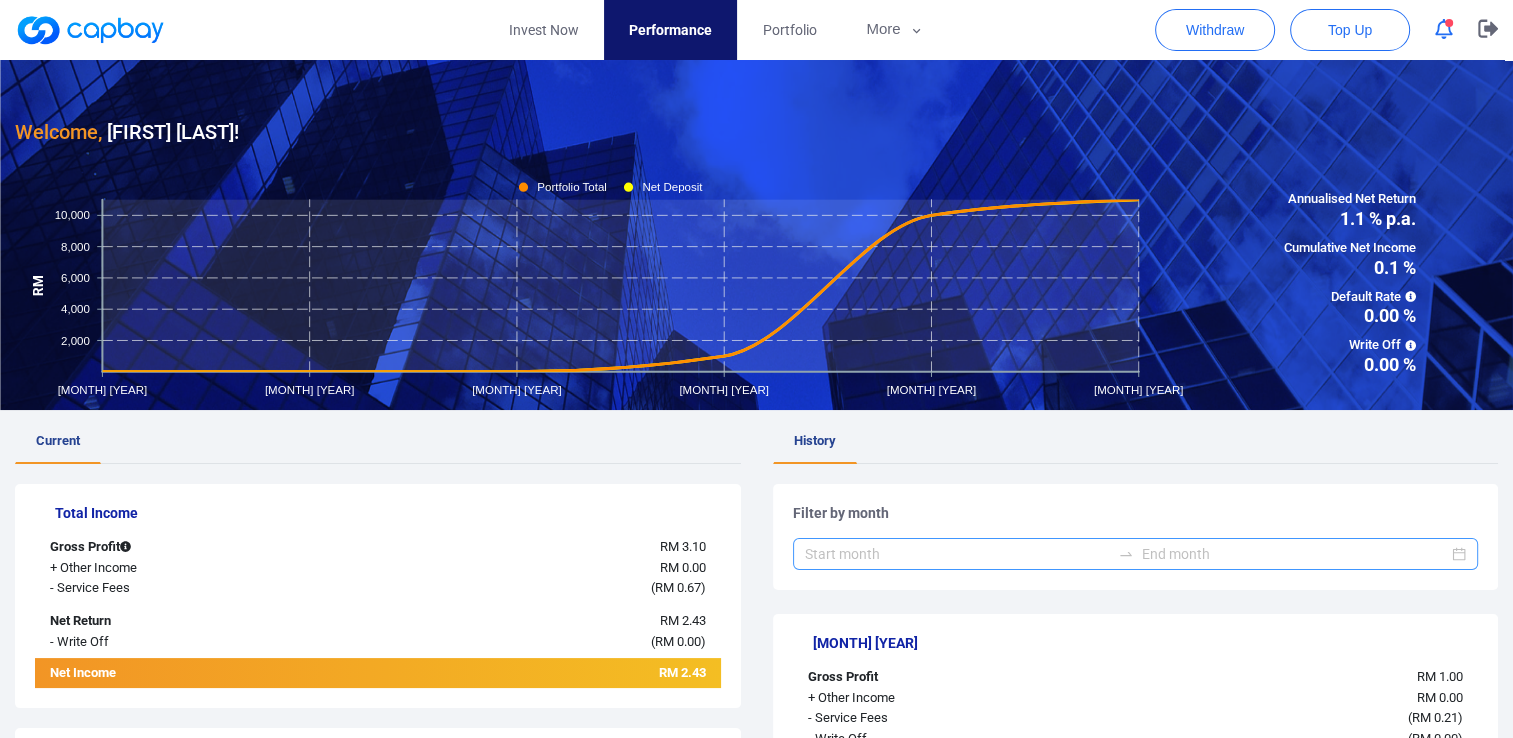 scroll, scrollTop: 0, scrollLeft: 0, axis: both 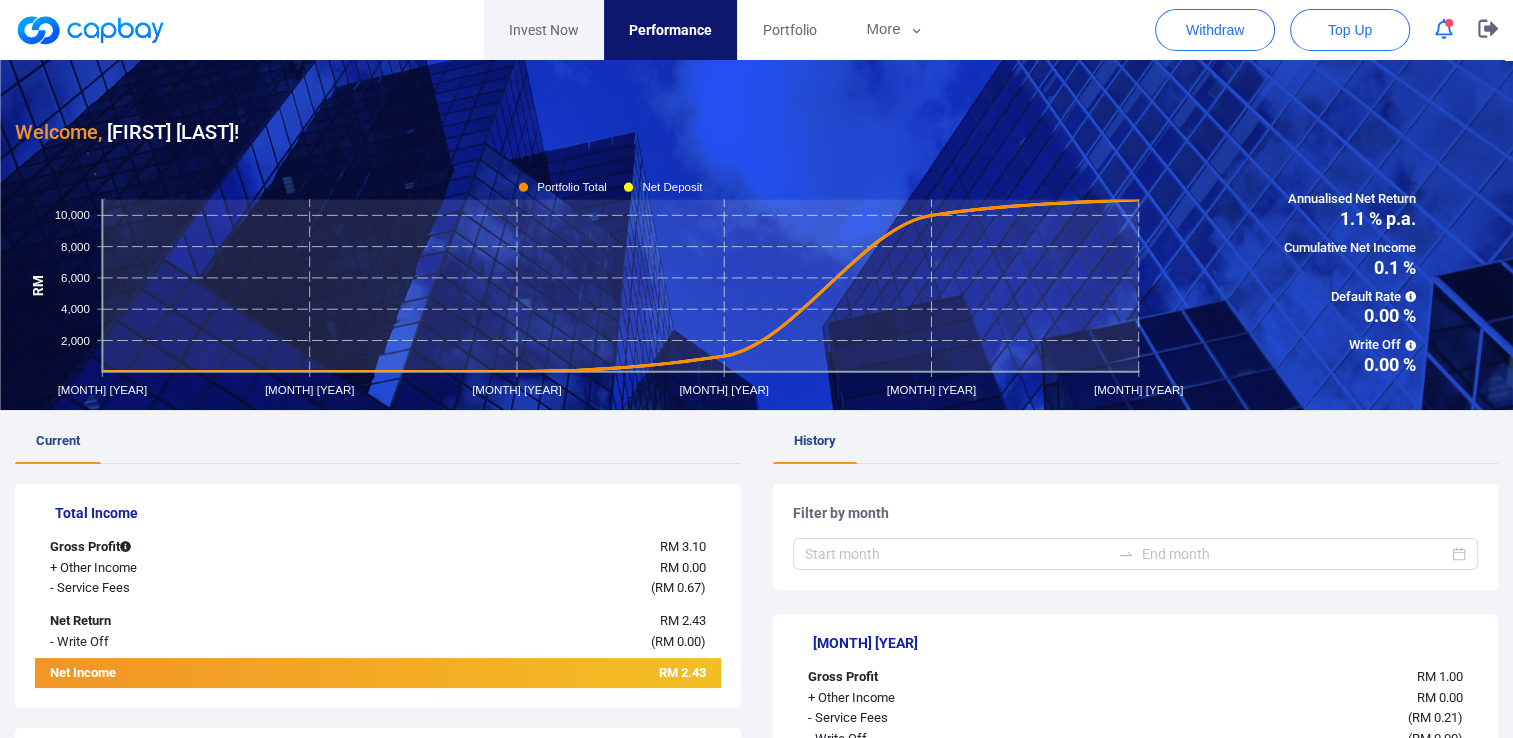click on "Invest Now" at bounding box center (544, 30) 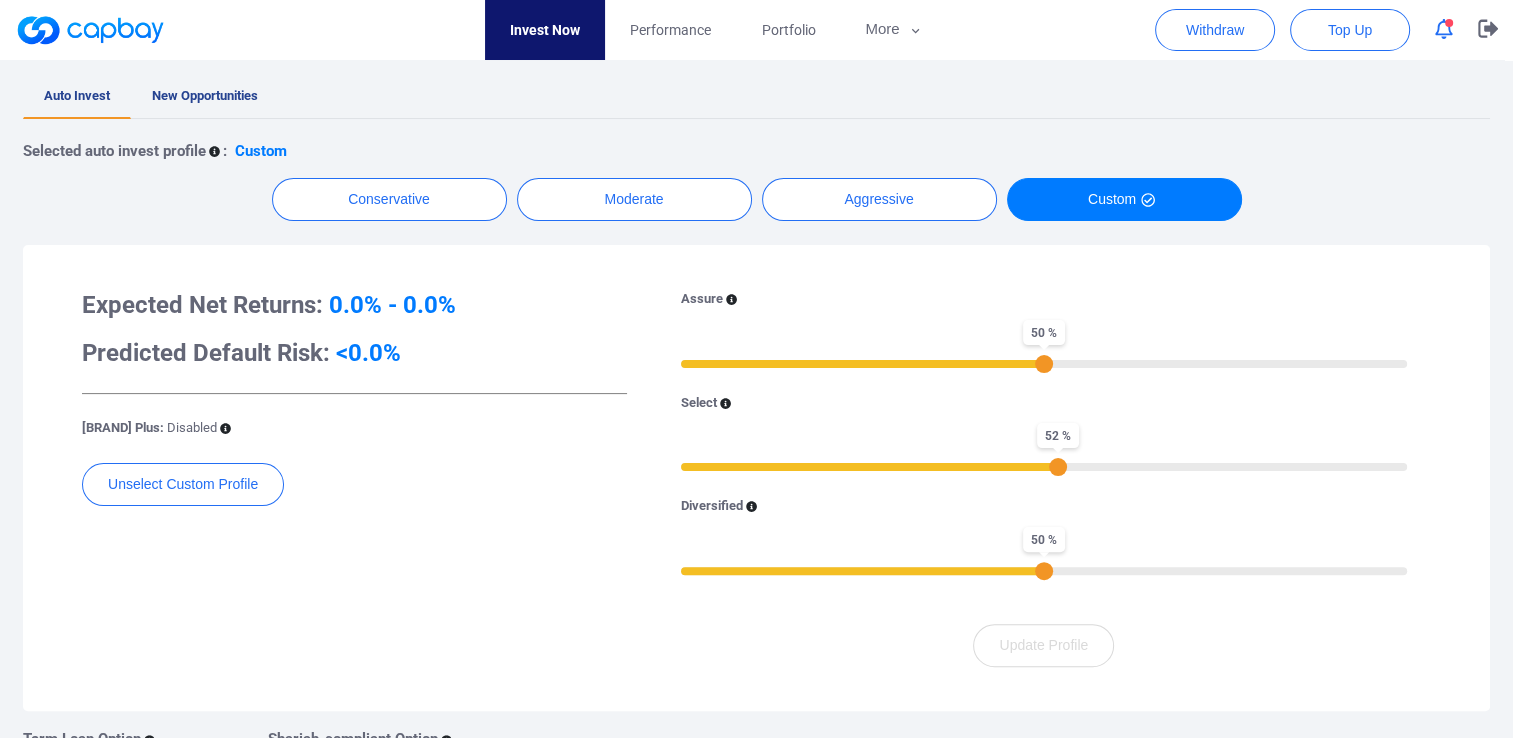 scroll, scrollTop: 400, scrollLeft: 0, axis: vertical 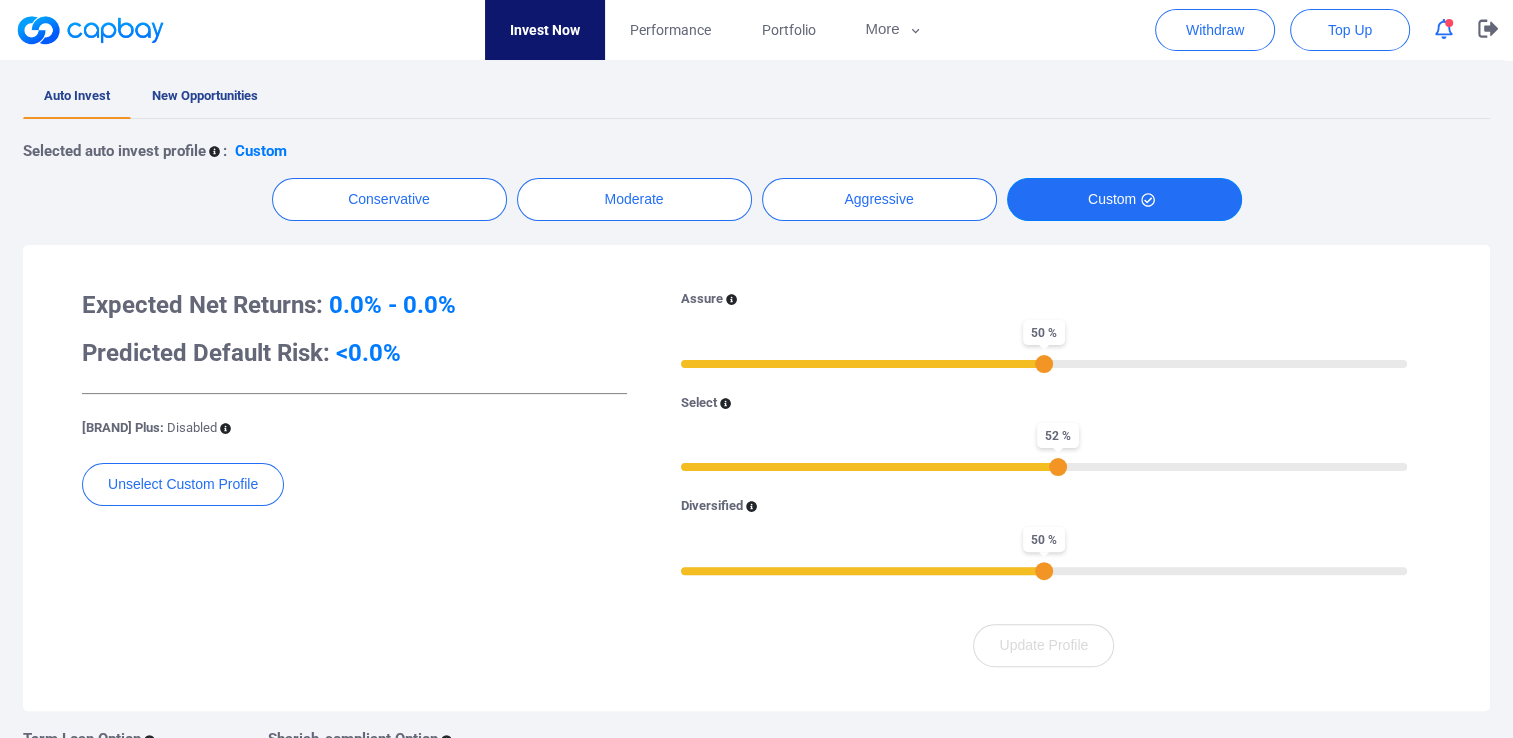 click on "Custom" at bounding box center (1124, 199) 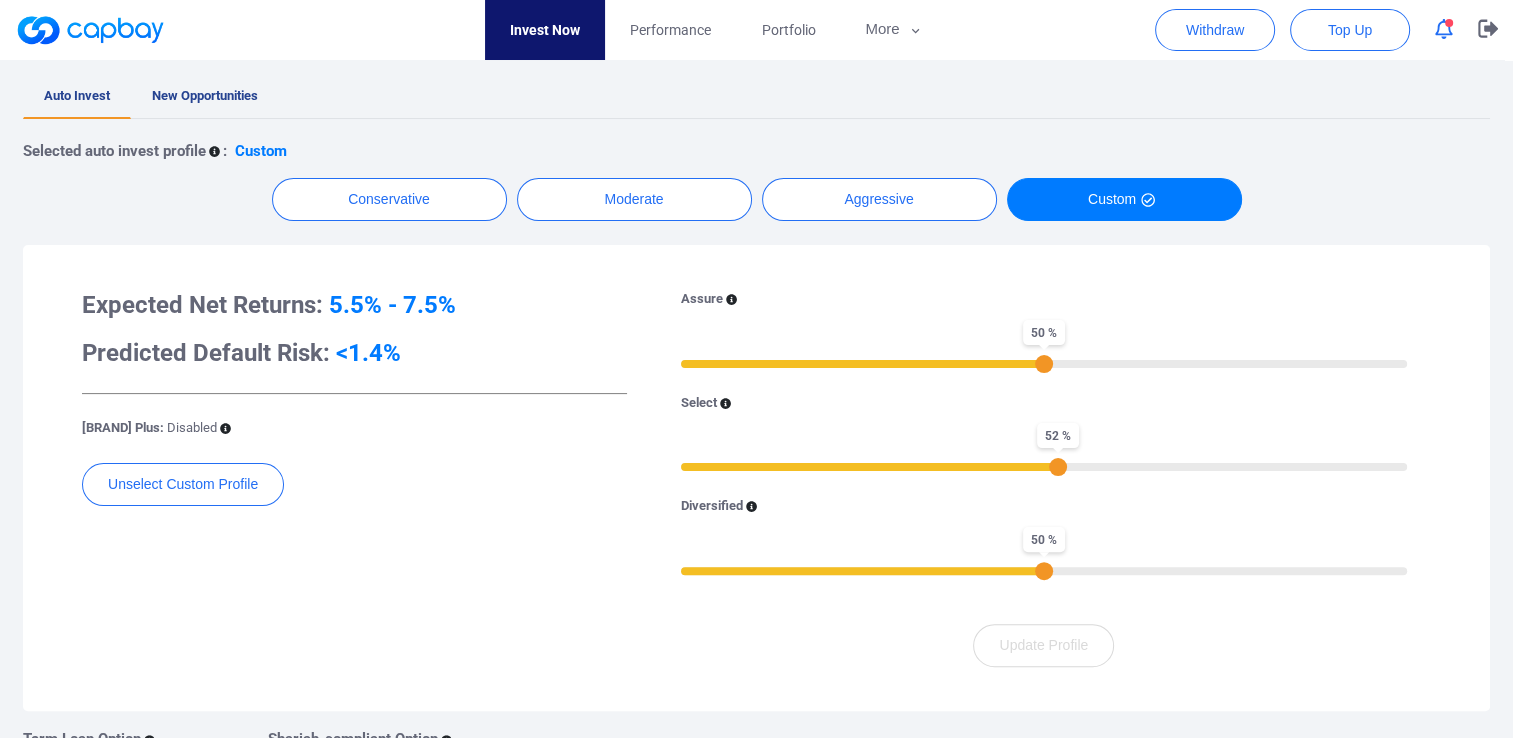 click on "Assure 50   % Select 52   % Diversified 50   %" at bounding box center [1044, 444] 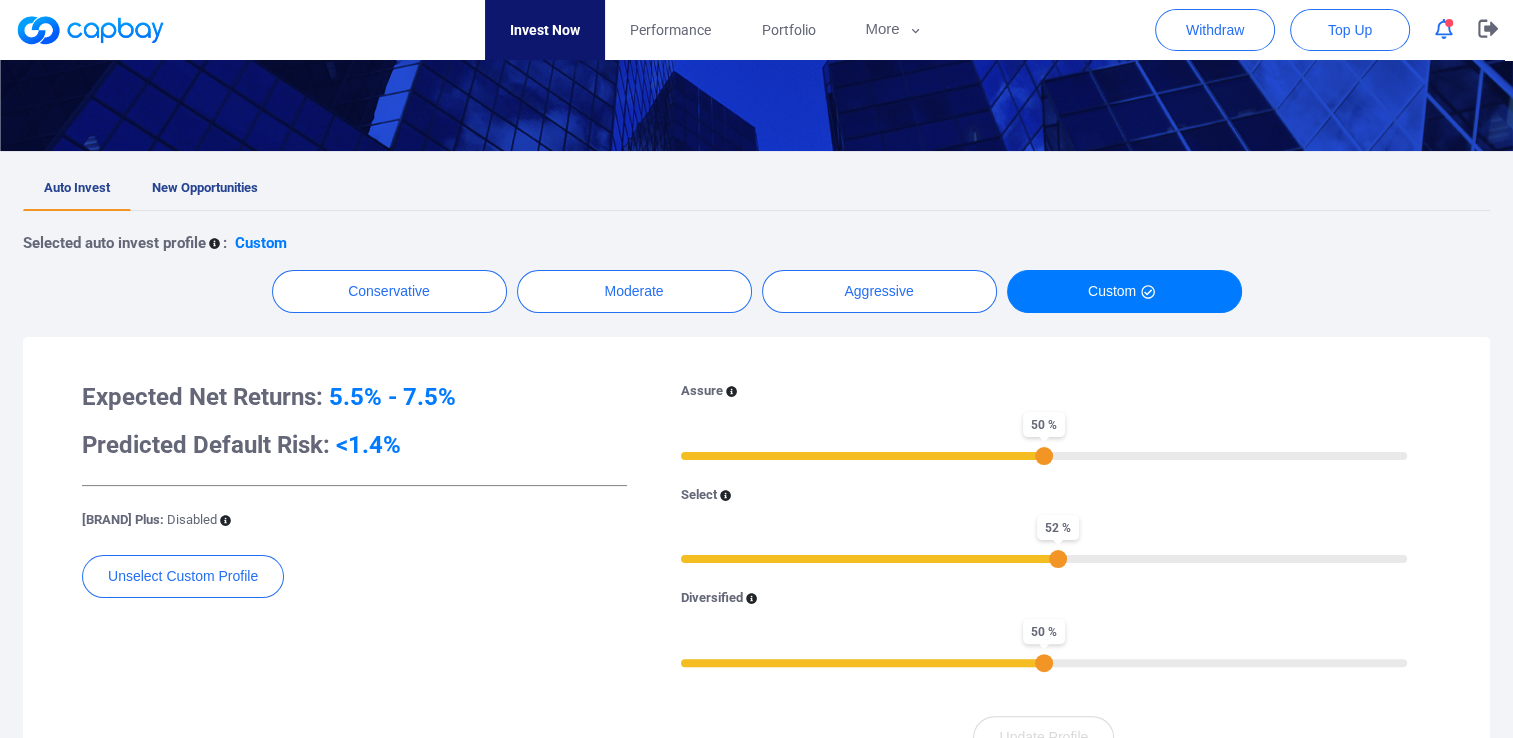 scroll, scrollTop: 100, scrollLeft: 0, axis: vertical 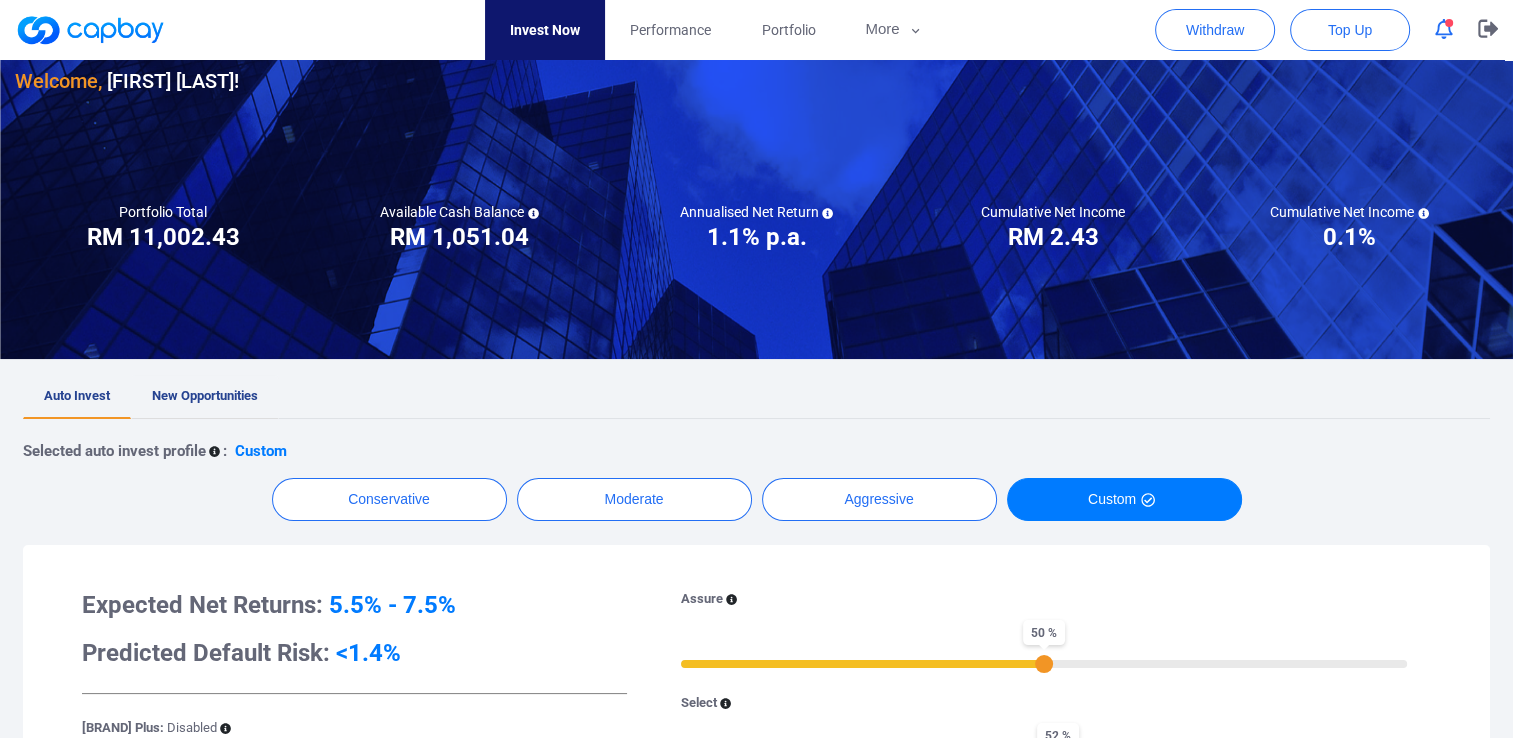 click on "New Opportunities" at bounding box center [205, 395] 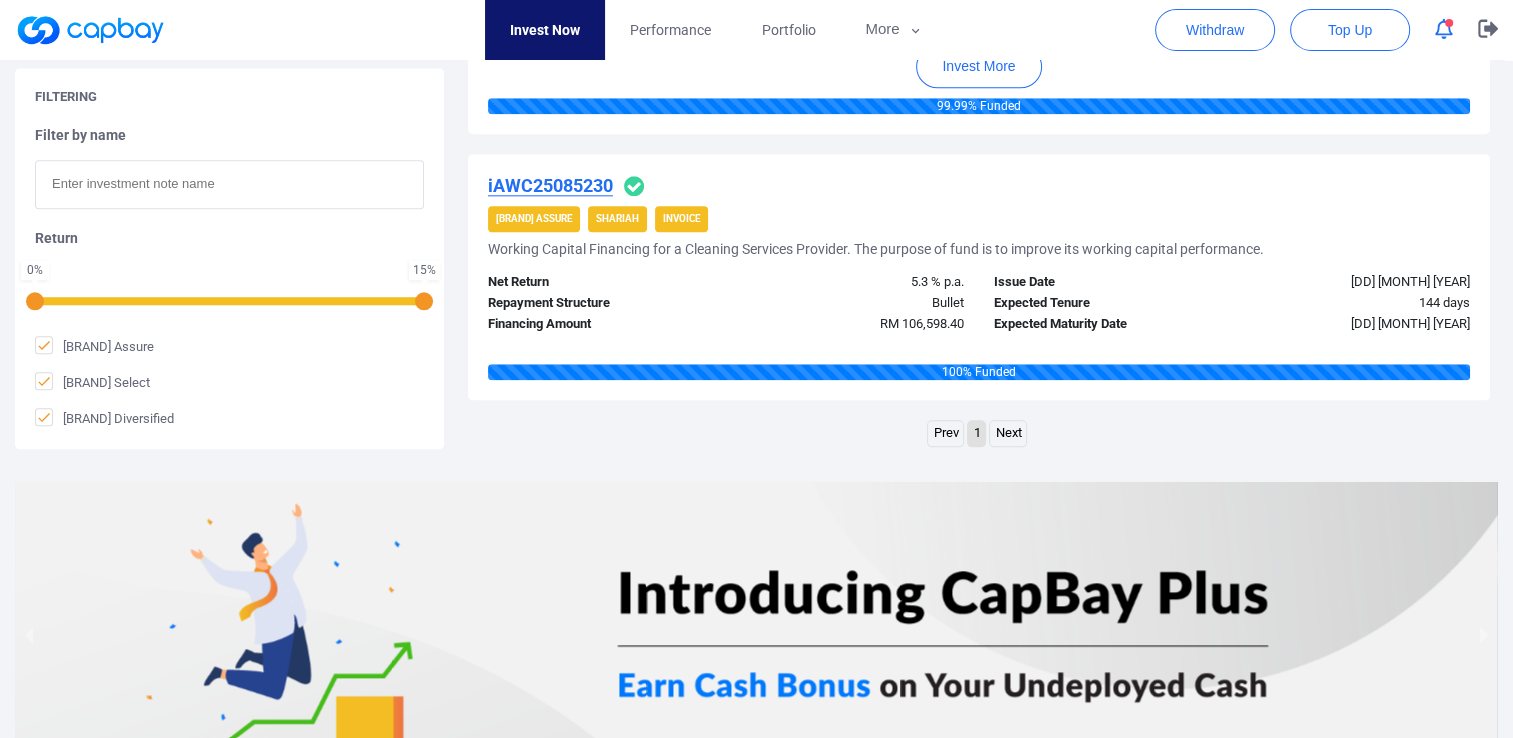 scroll, scrollTop: 2186, scrollLeft: 0, axis: vertical 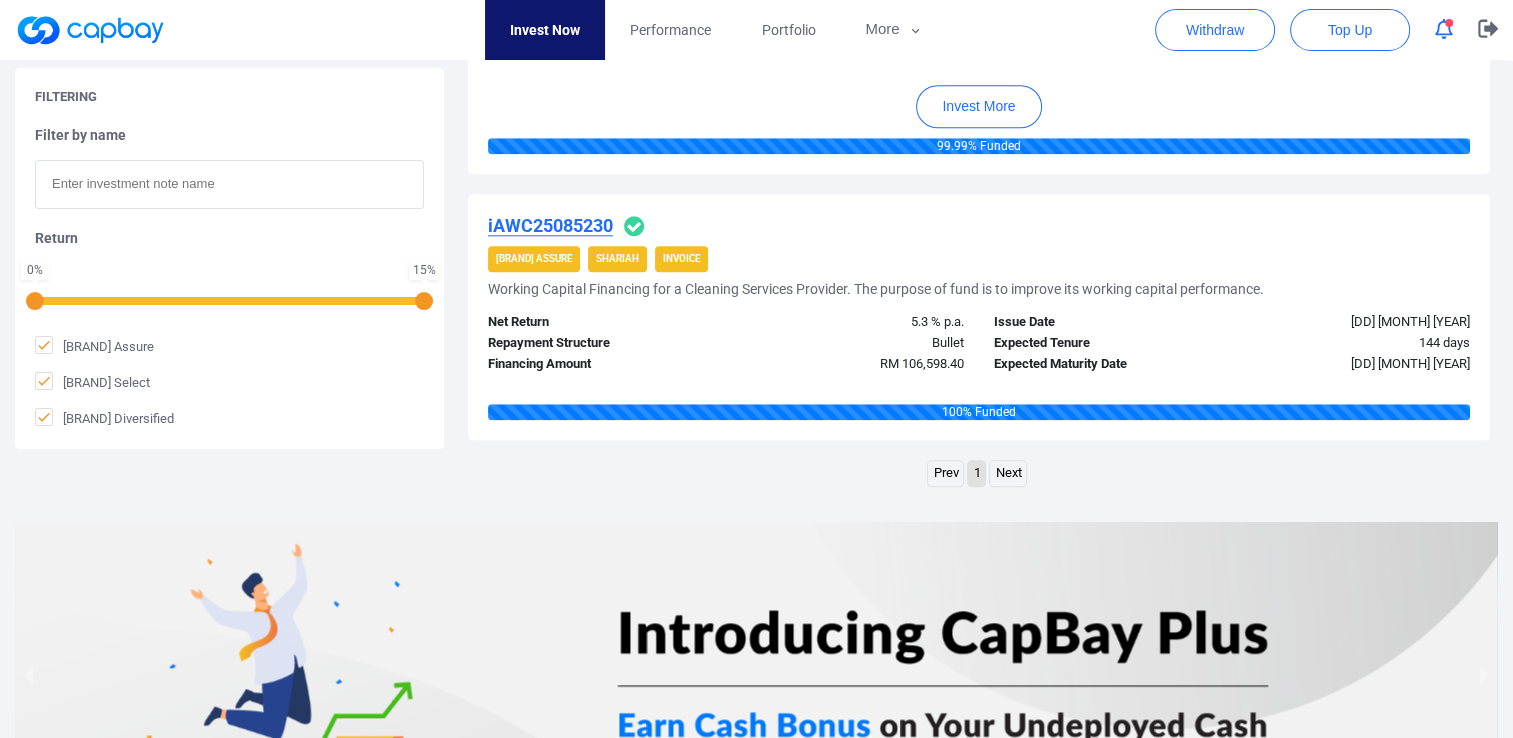 click on "Next" at bounding box center (1008, 473) 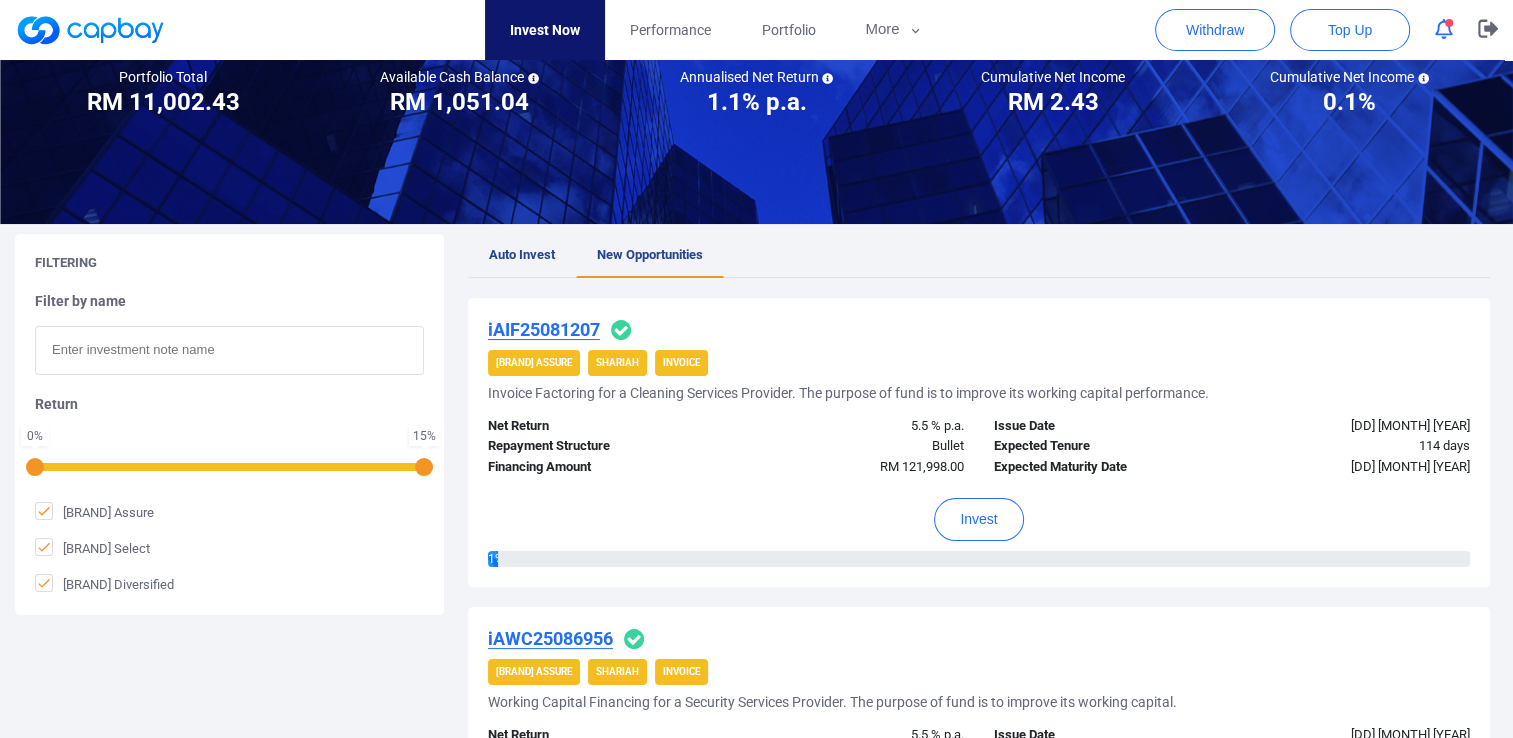 scroll, scrollTop: 0, scrollLeft: 0, axis: both 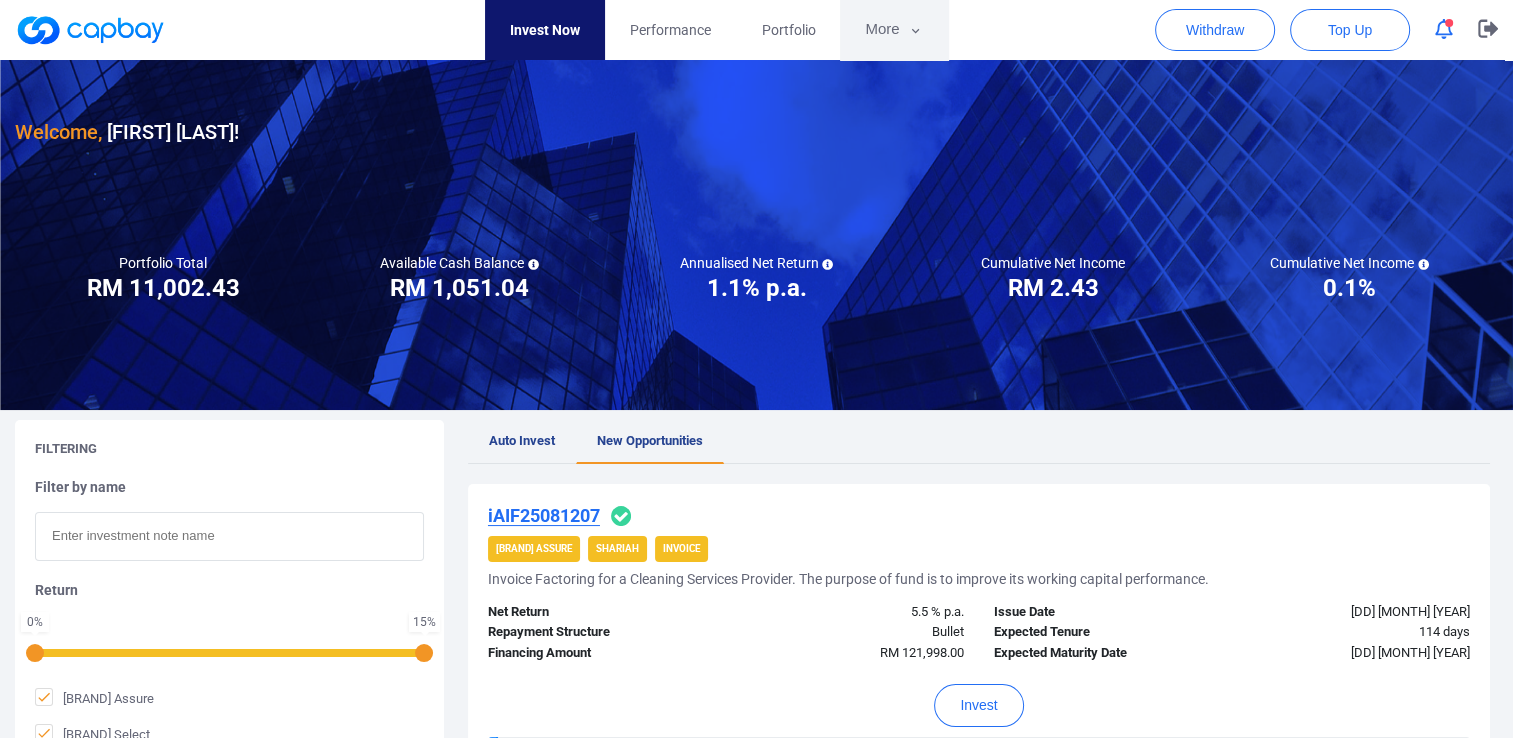 click on "More" at bounding box center (893, 30) 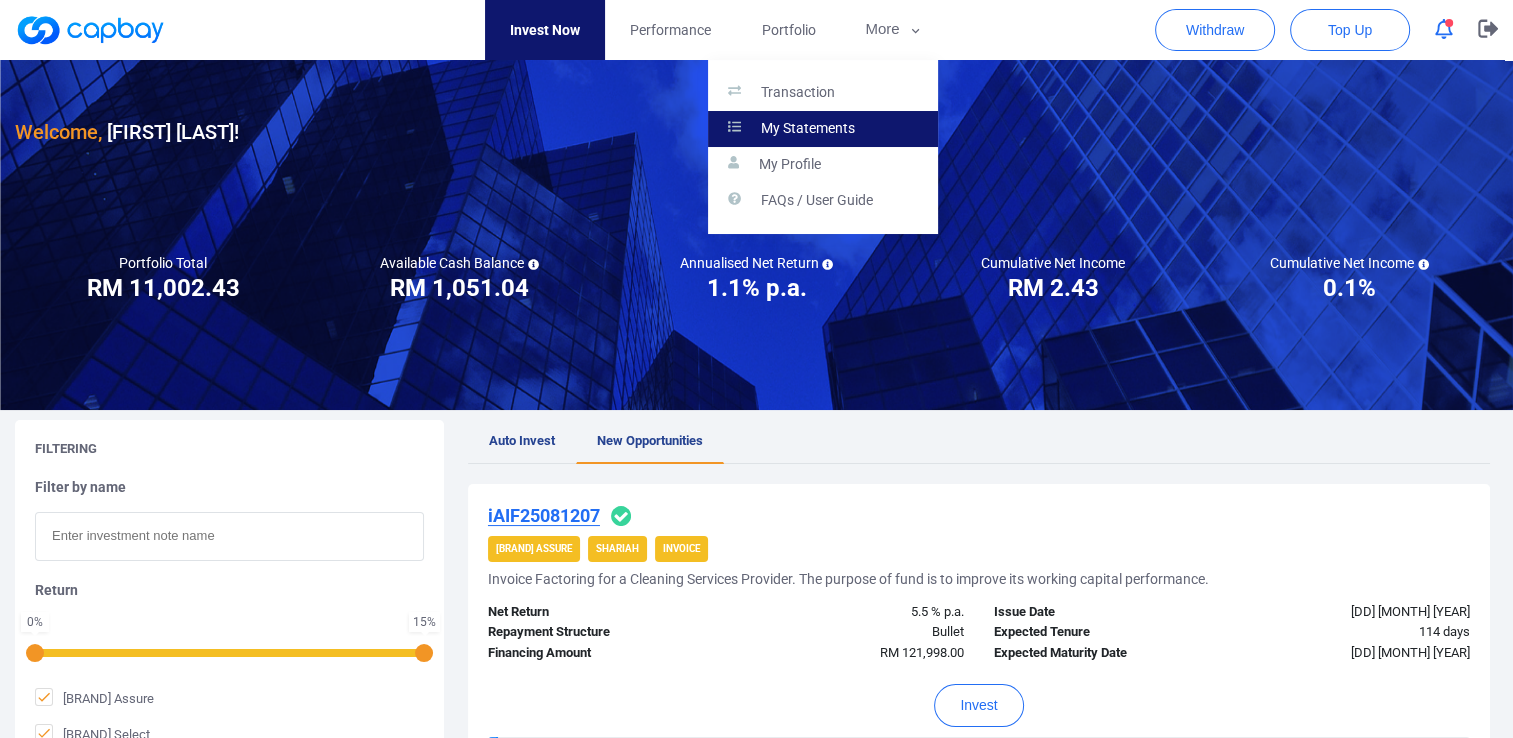 click on "My Statements" at bounding box center [808, 129] 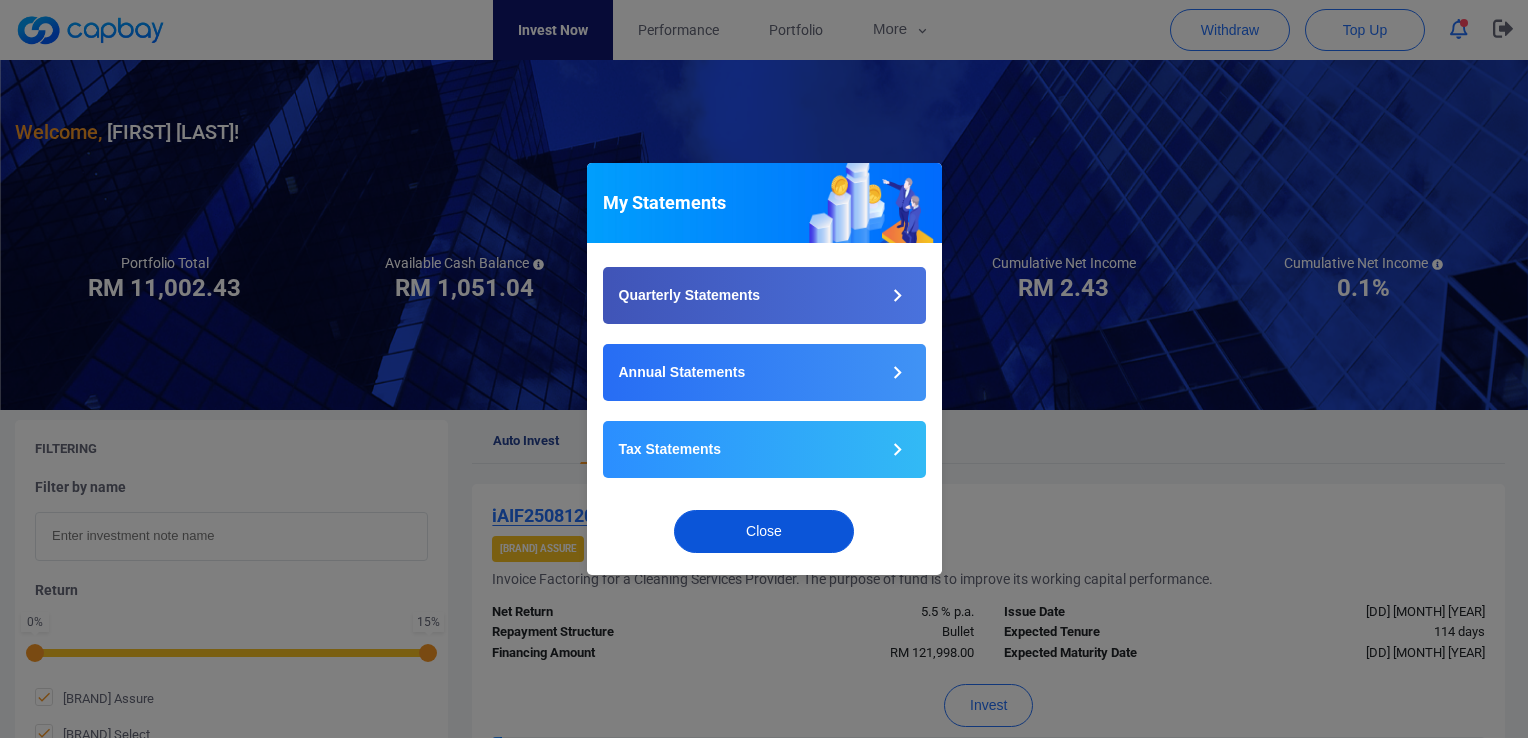 click on "Close" at bounding box center (764, 531) 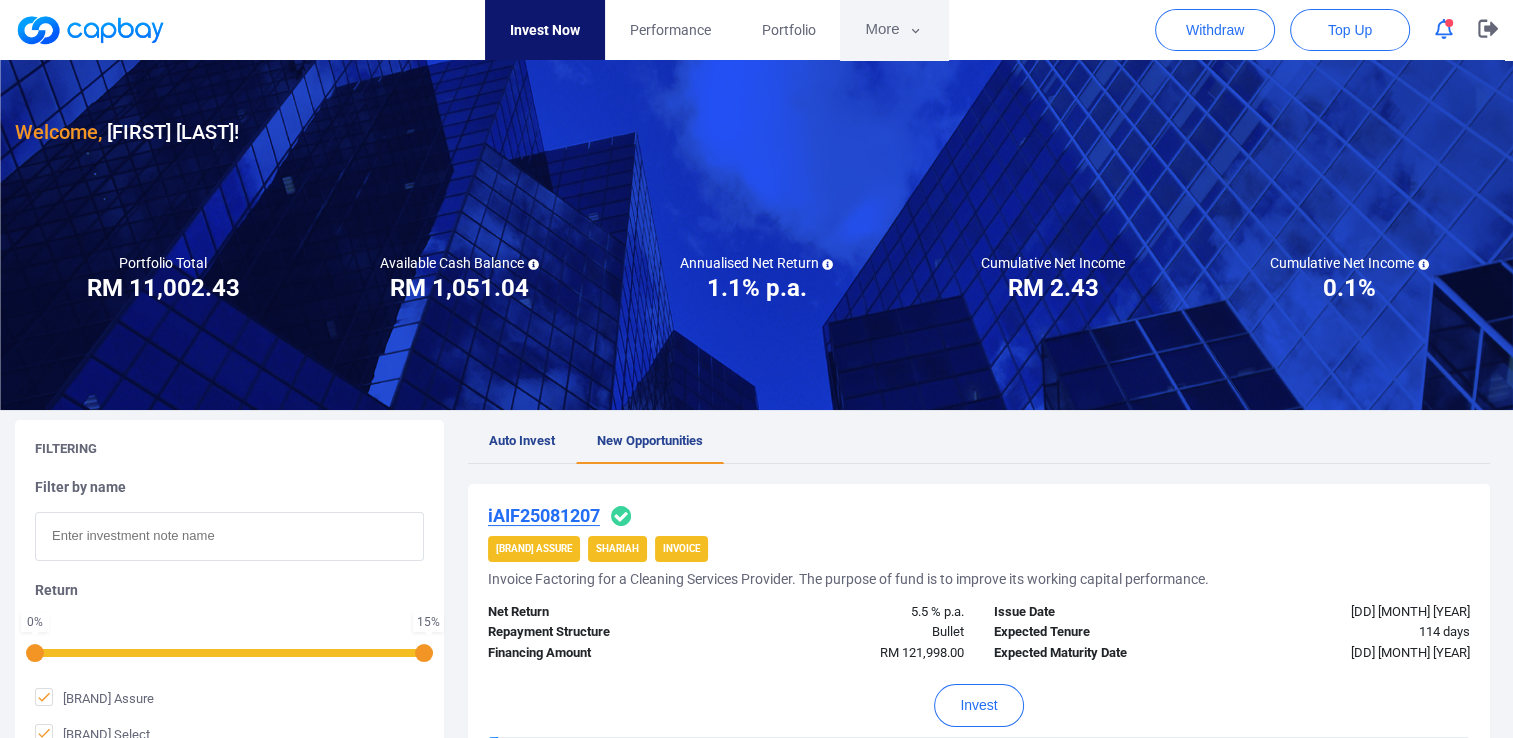 click 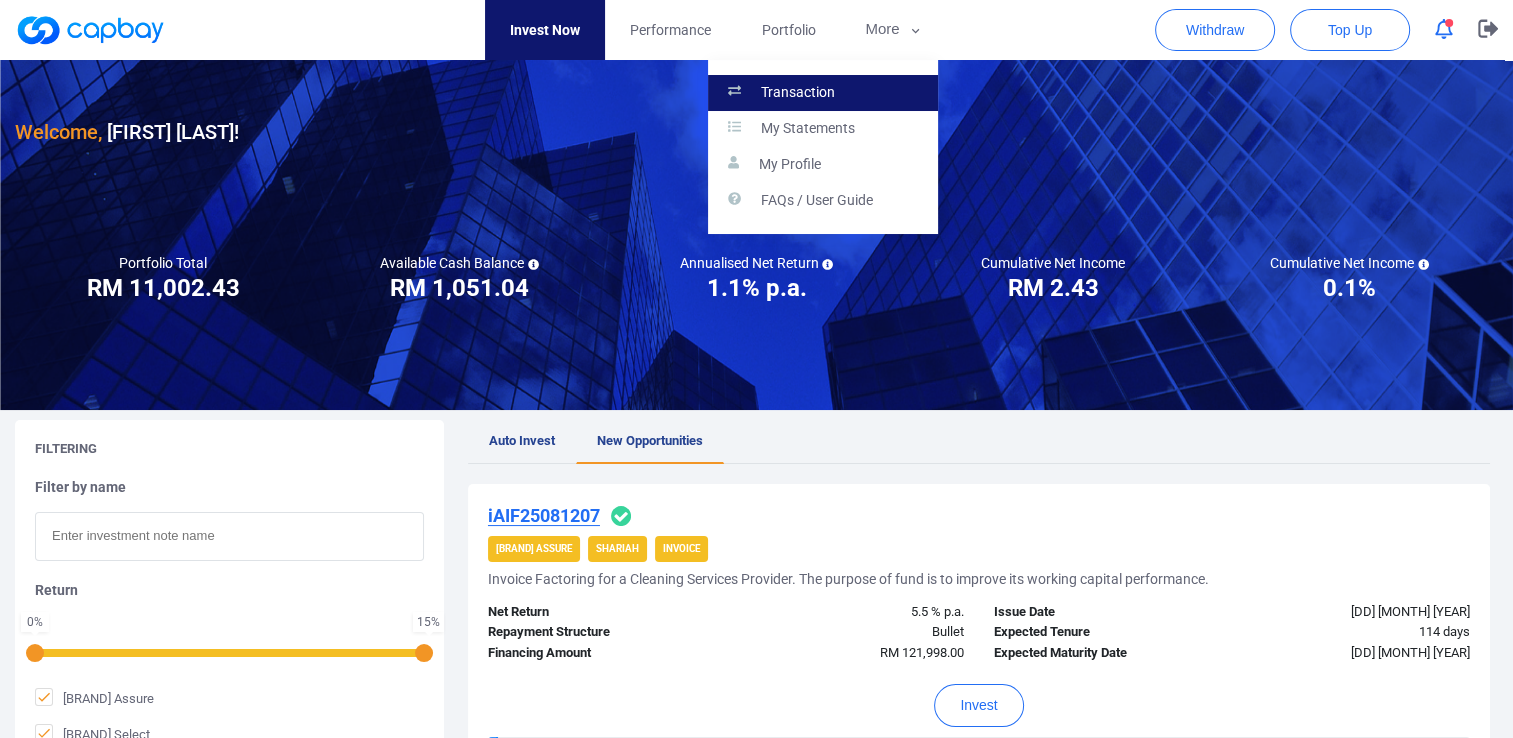 click on "Transaction" at bounding box center [798, 93] 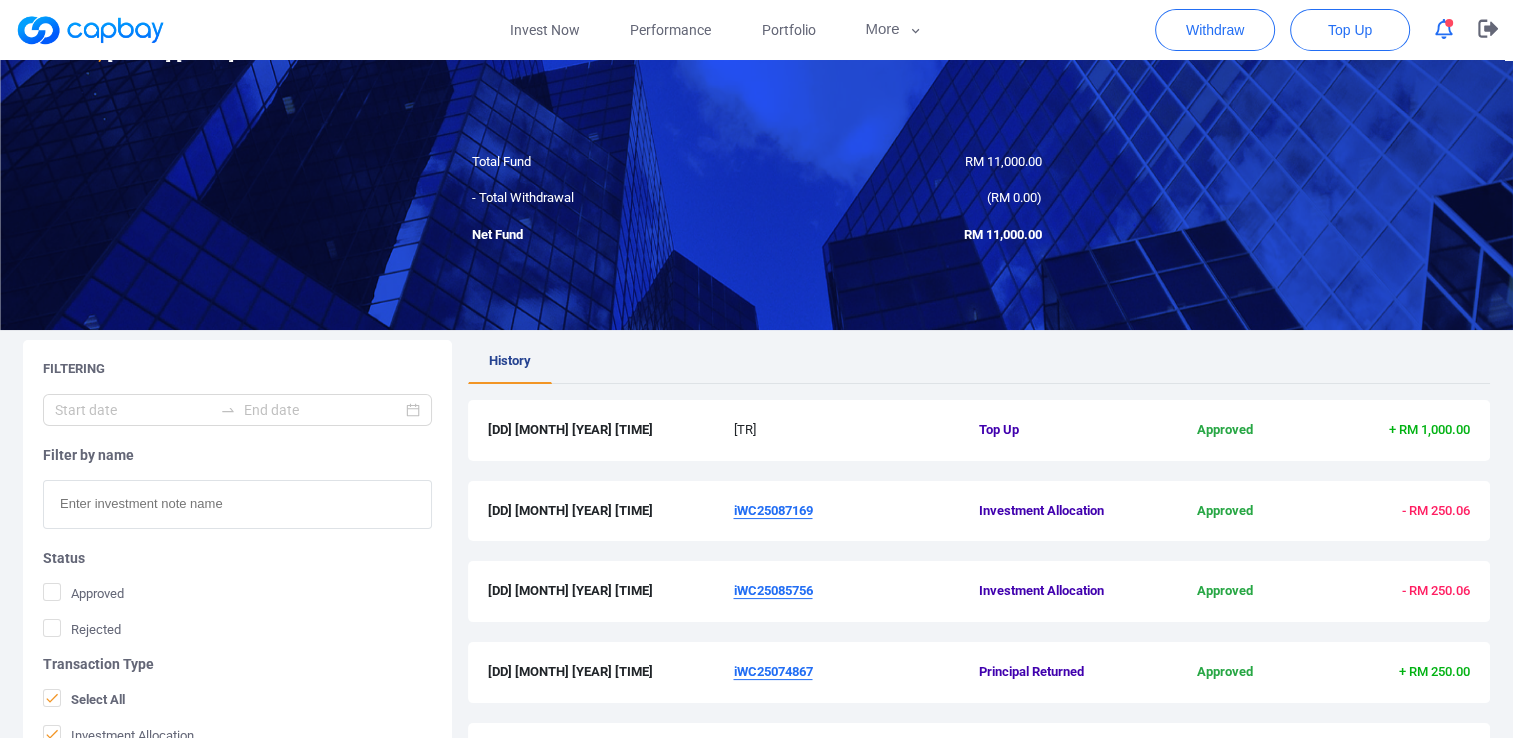 scroll, scrollTop: 0, scrollLeft: 0, axis: both 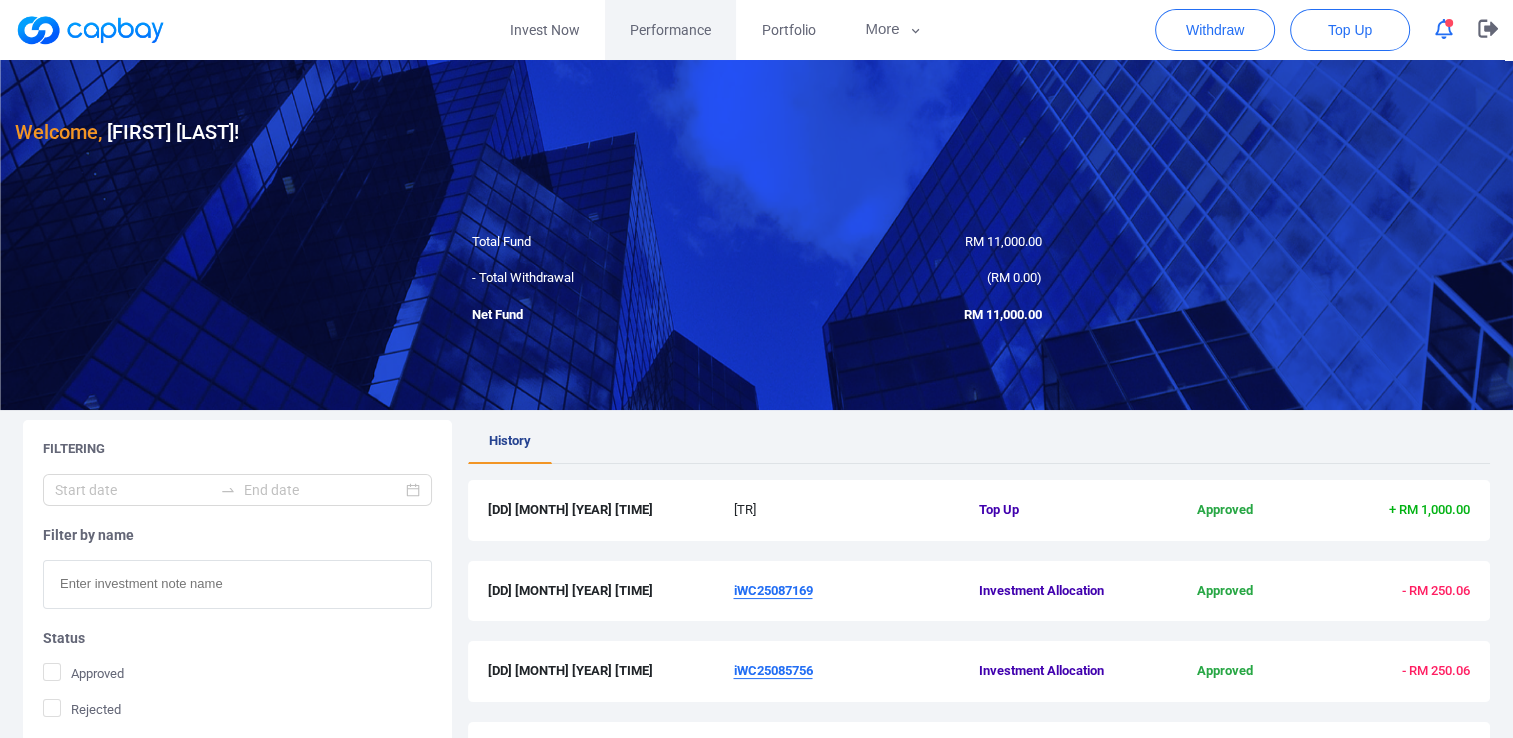 click on "Performance" at bounding box center [670, 30] 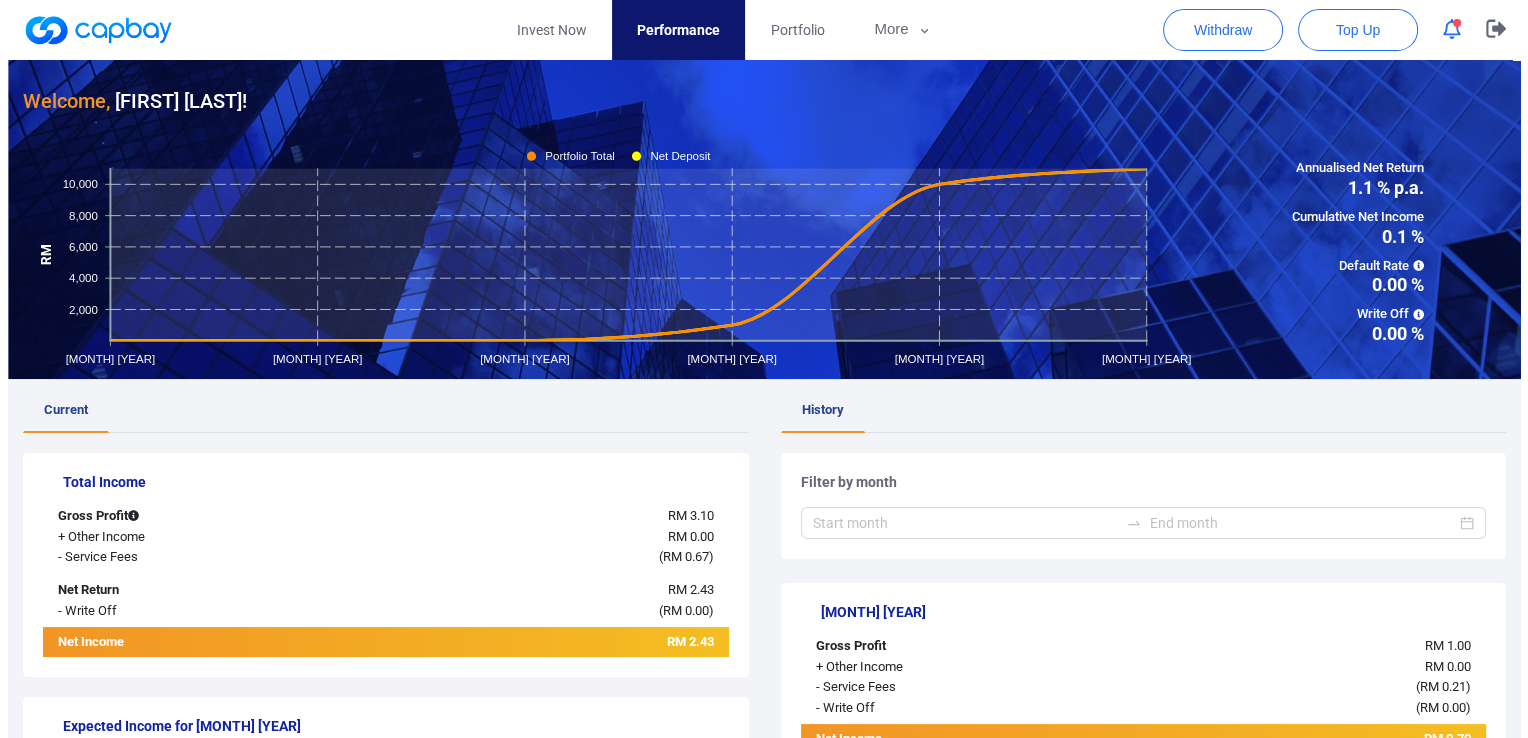scroll, scrollTop: 0, scrollLeft: 0, axis: both 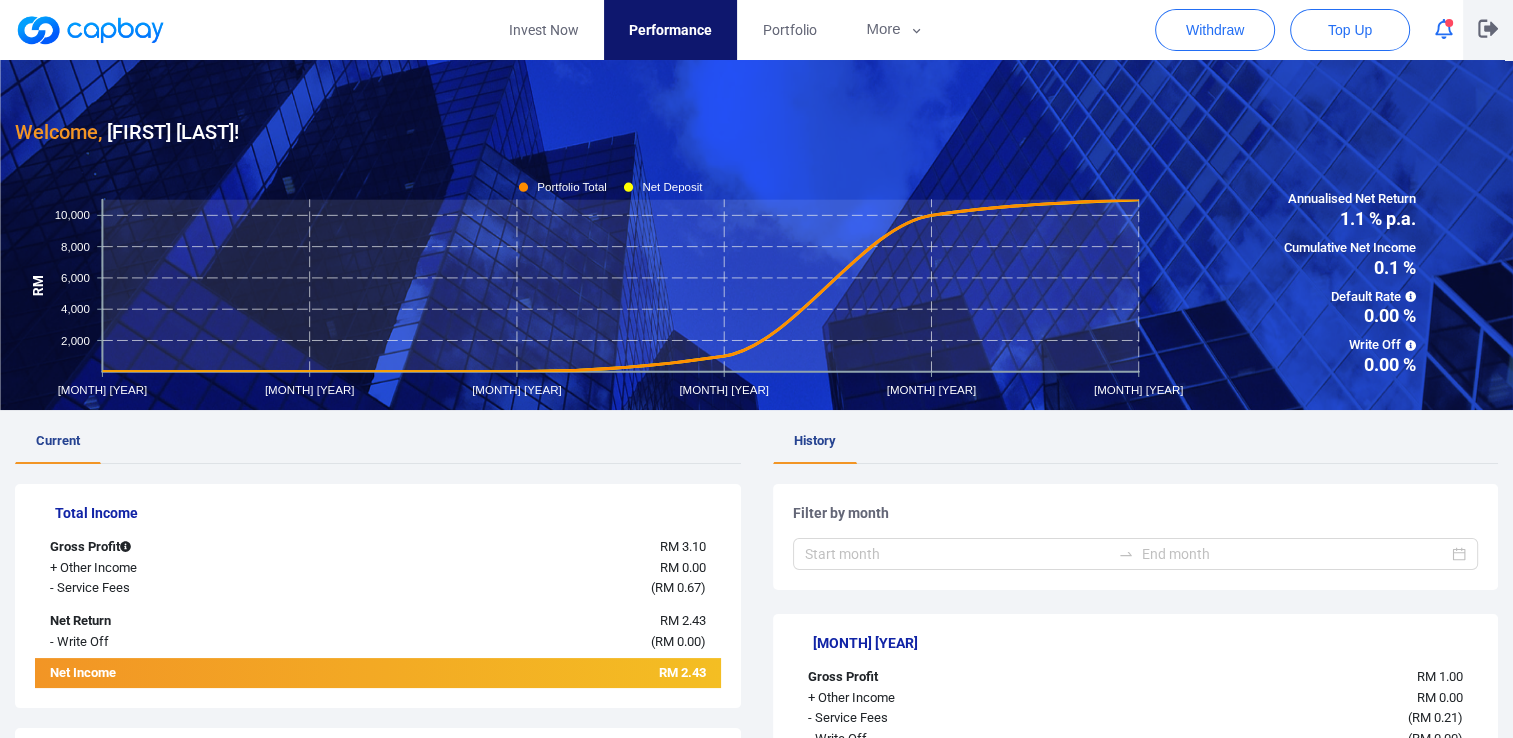 click 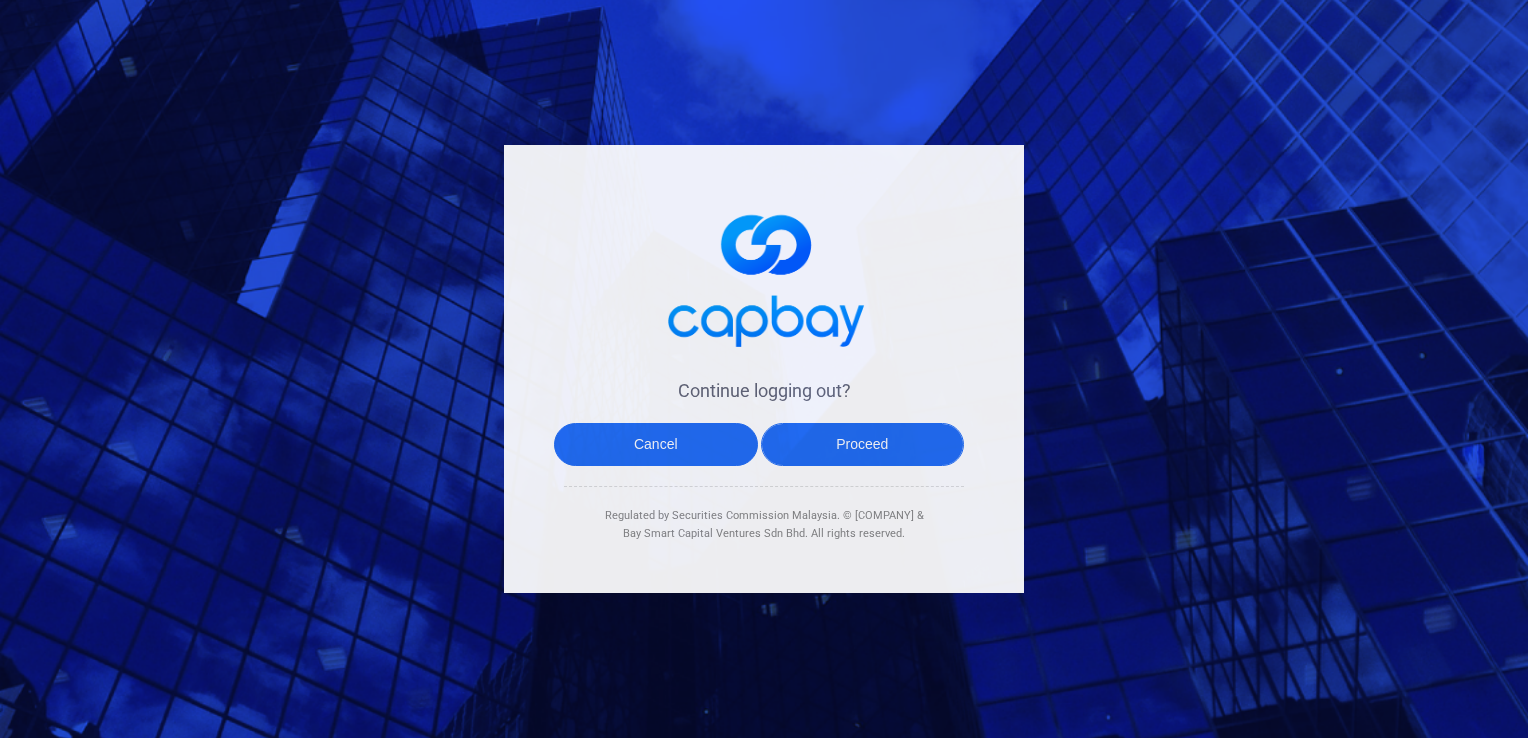 click on "Proceed" at bounding box center [863, 444] 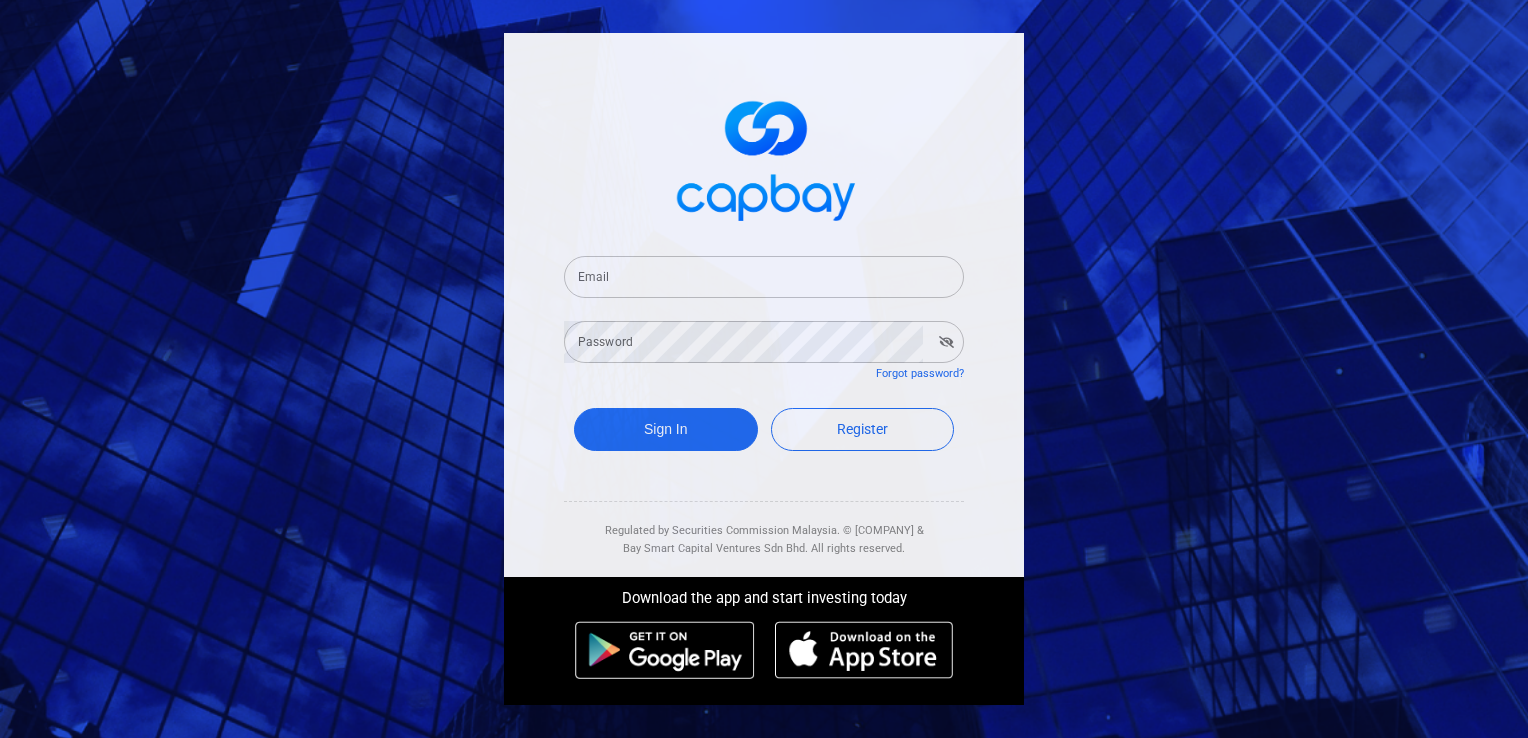 click on "Email Email Password Password Forgot password? Sign In     Register Regulated by Securities Commission Malaysia.   © Bay Supply Chain Technology Sdn Bhd   &   Bay Smart Capital Ventures Sdn Bhd.   All rights reserved. Download the app and start investing today" at bounding box center (764, 369) 